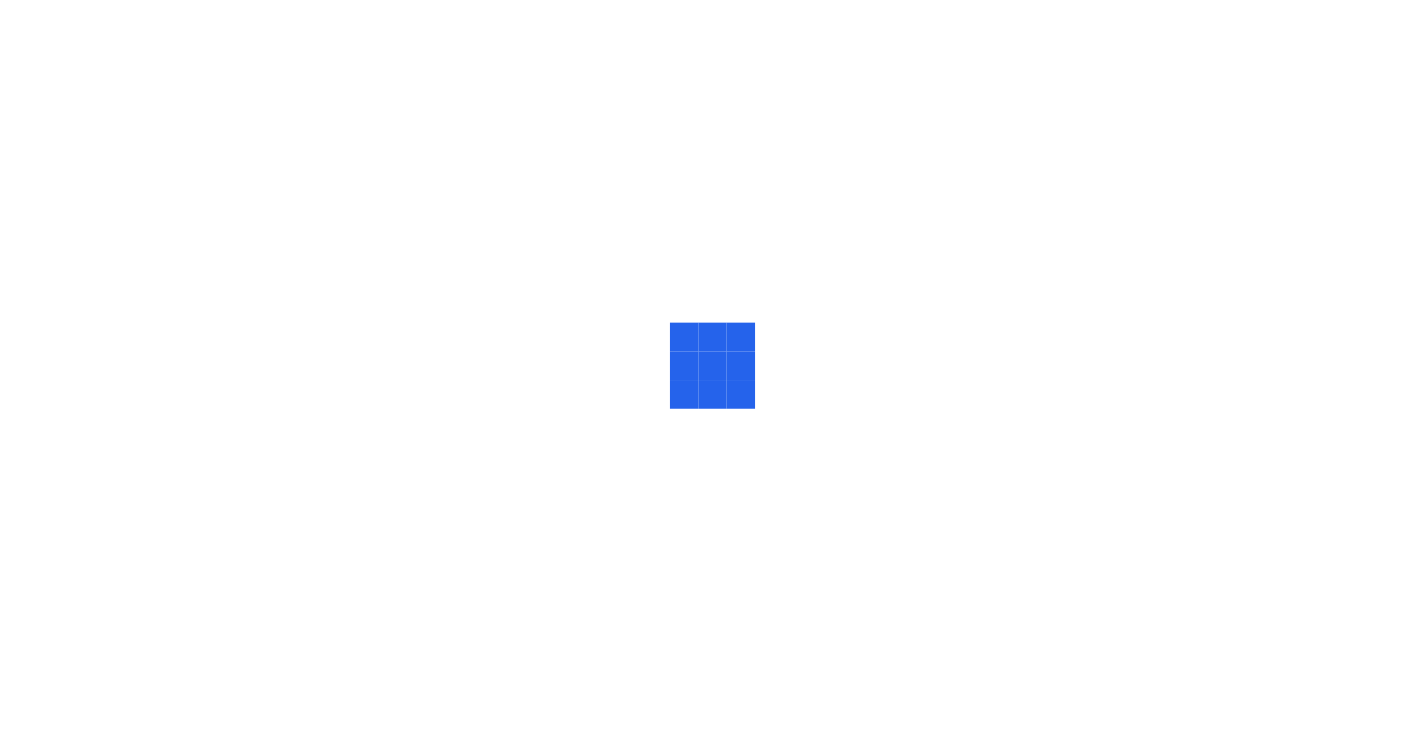 scroll, scrollTop: 0, scrollLeft: 0, axis: both 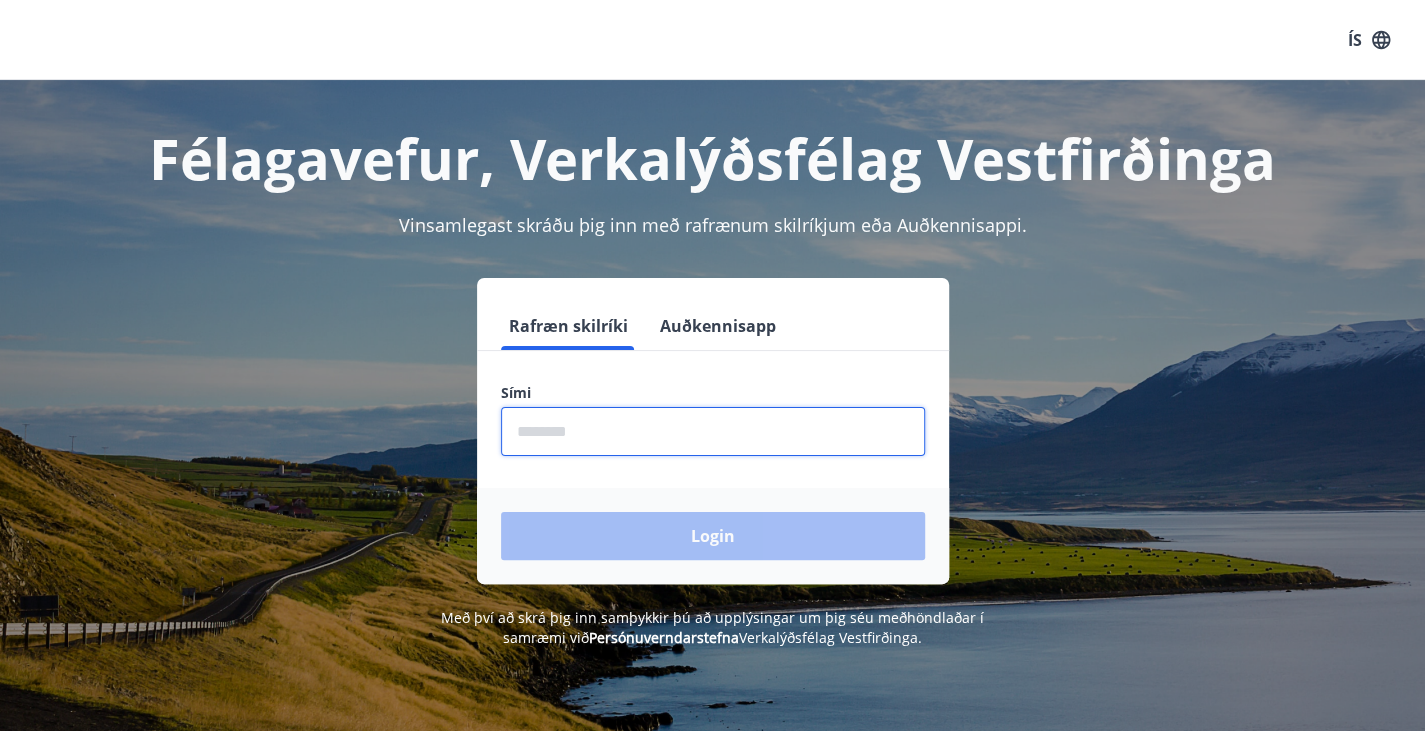 click at bounding box center [713, 431] 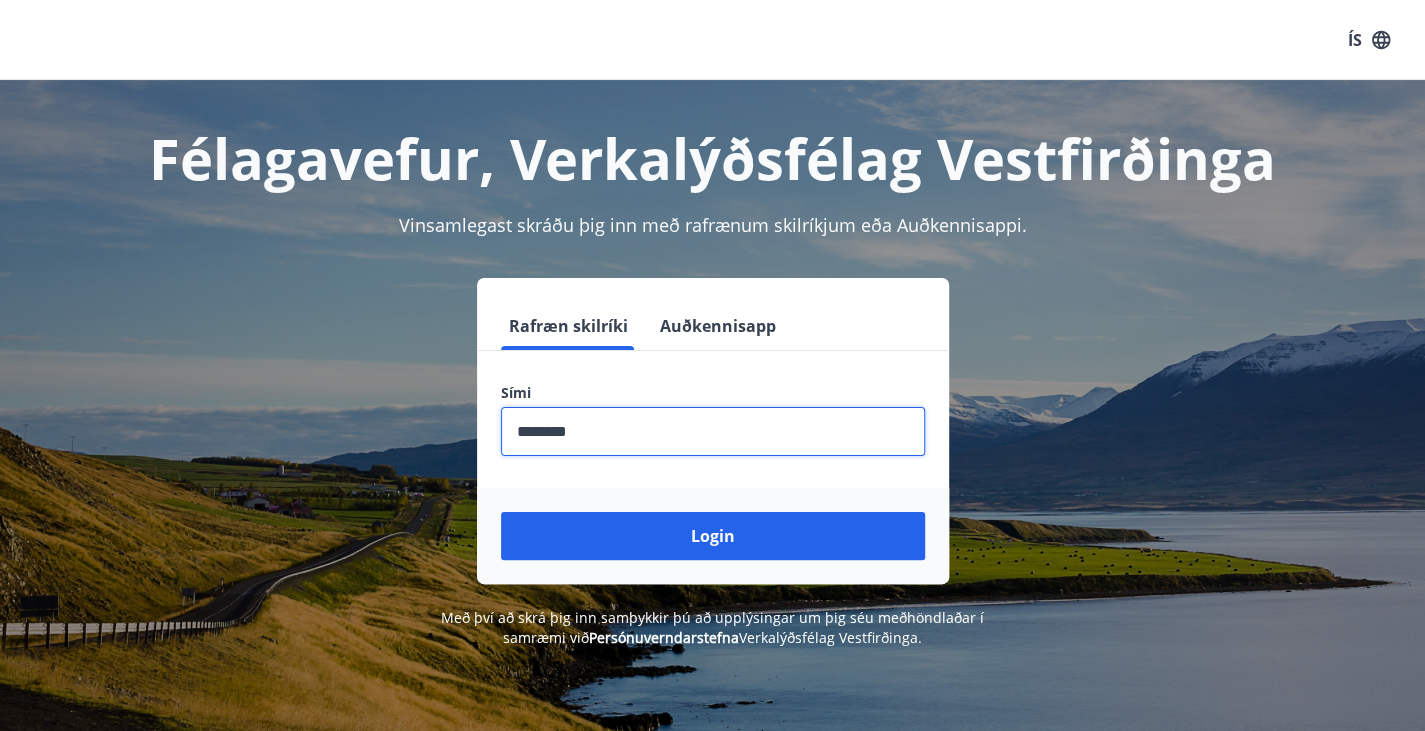 type on "********" 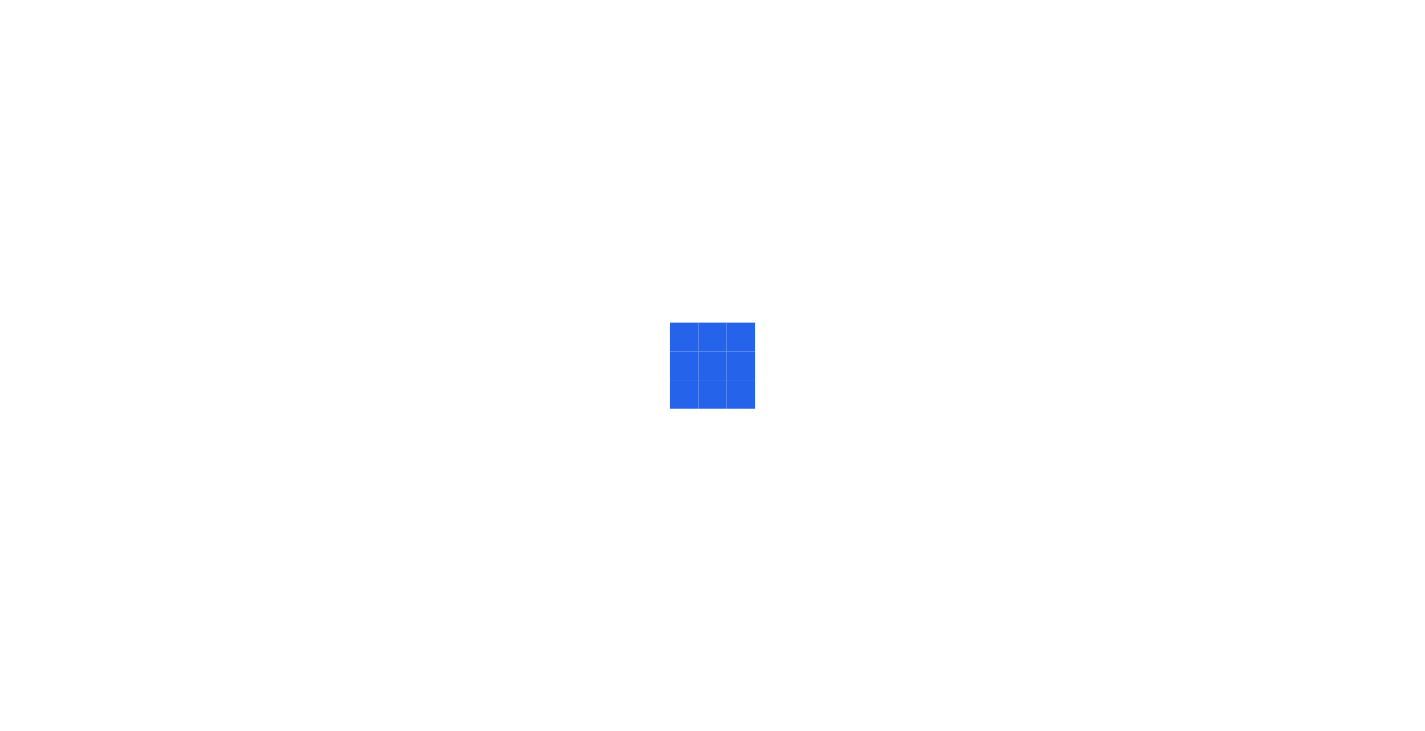 scroll, scrollTop: 0, scrollLeft: 0, axis: both 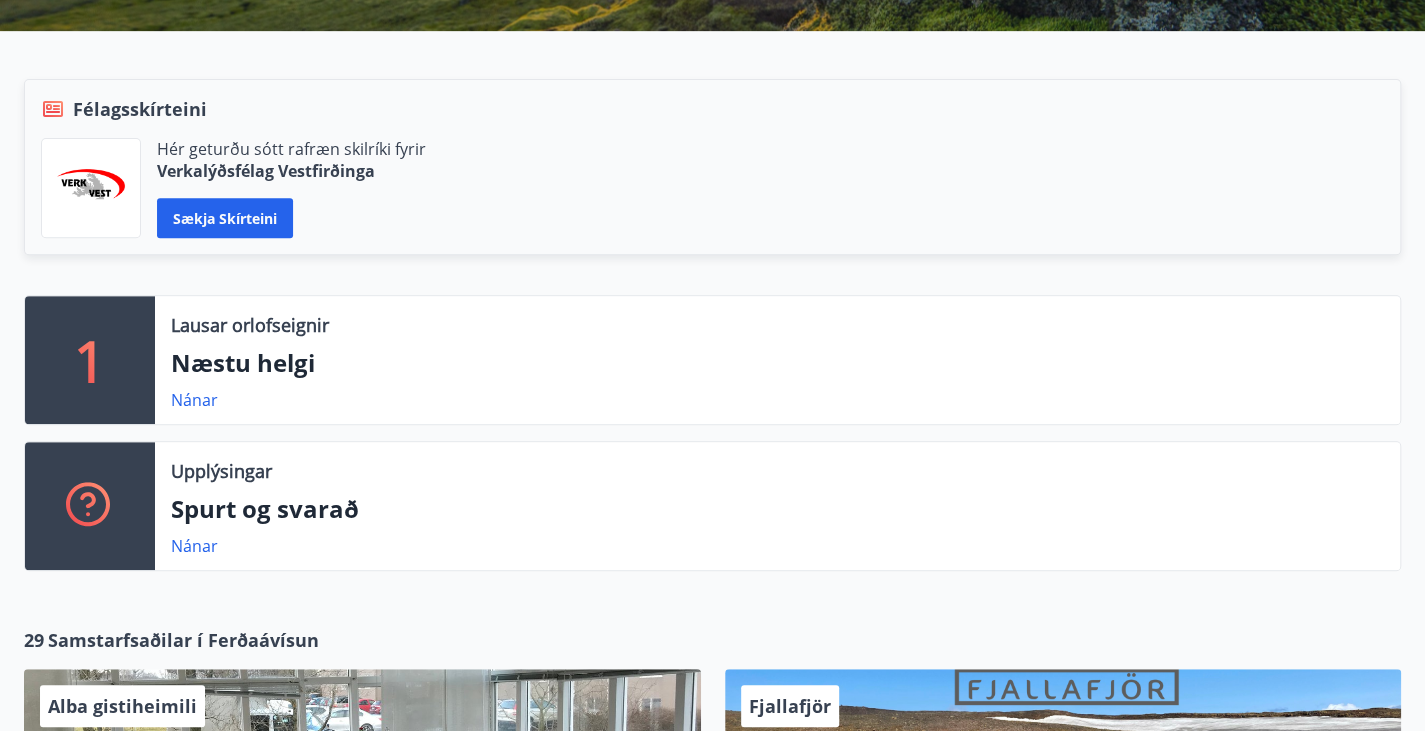 click on "1" at bounding box center (90, 360) 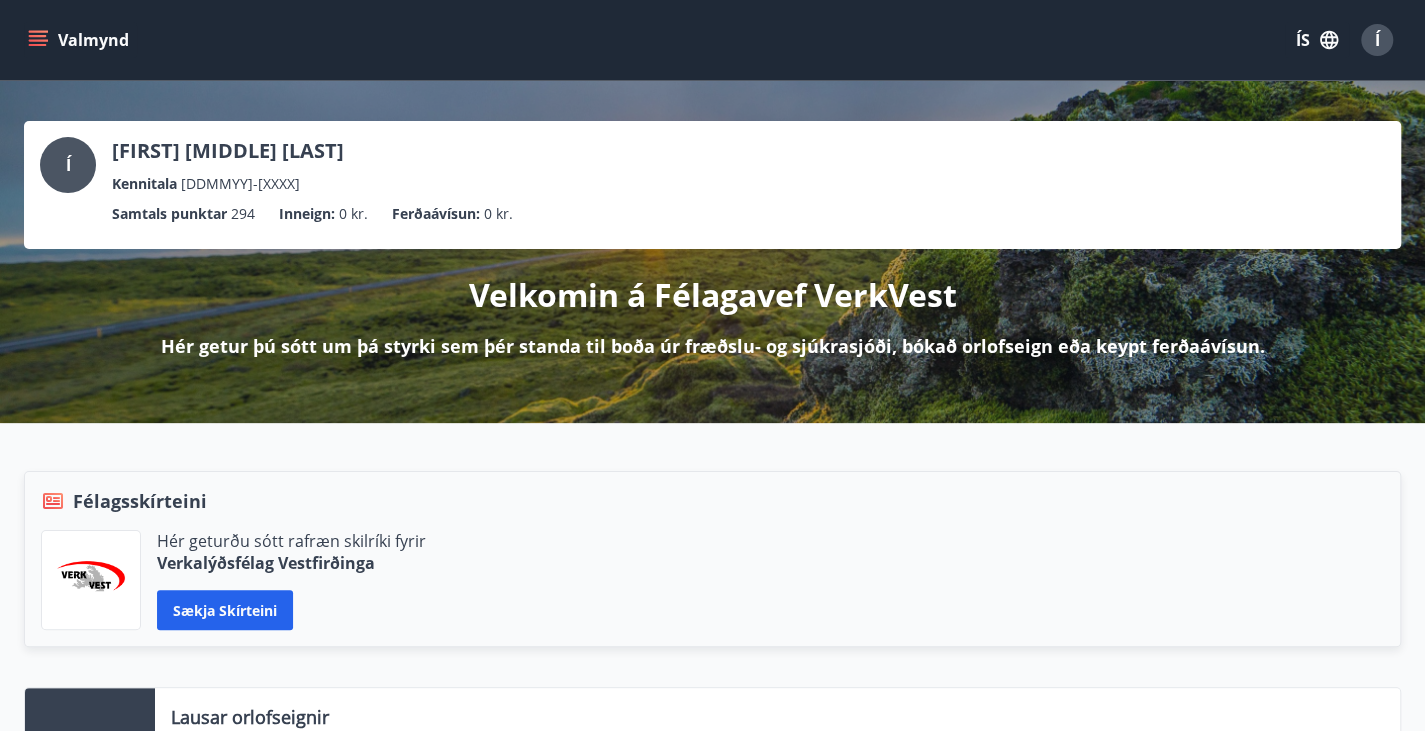scroll, scrollTop: 231, scrollLeft: 0, axis: vertical 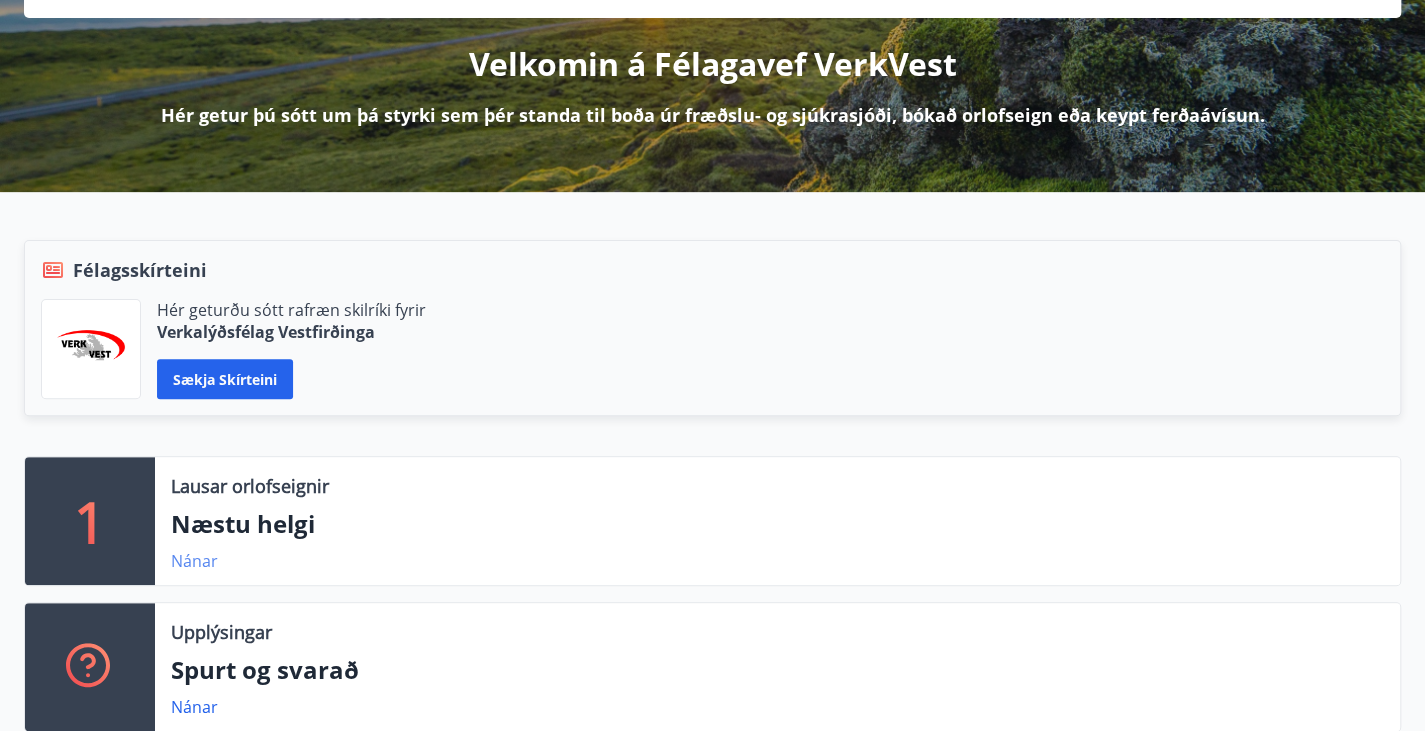 click on "Nánar" at bounding box center [194, 561] 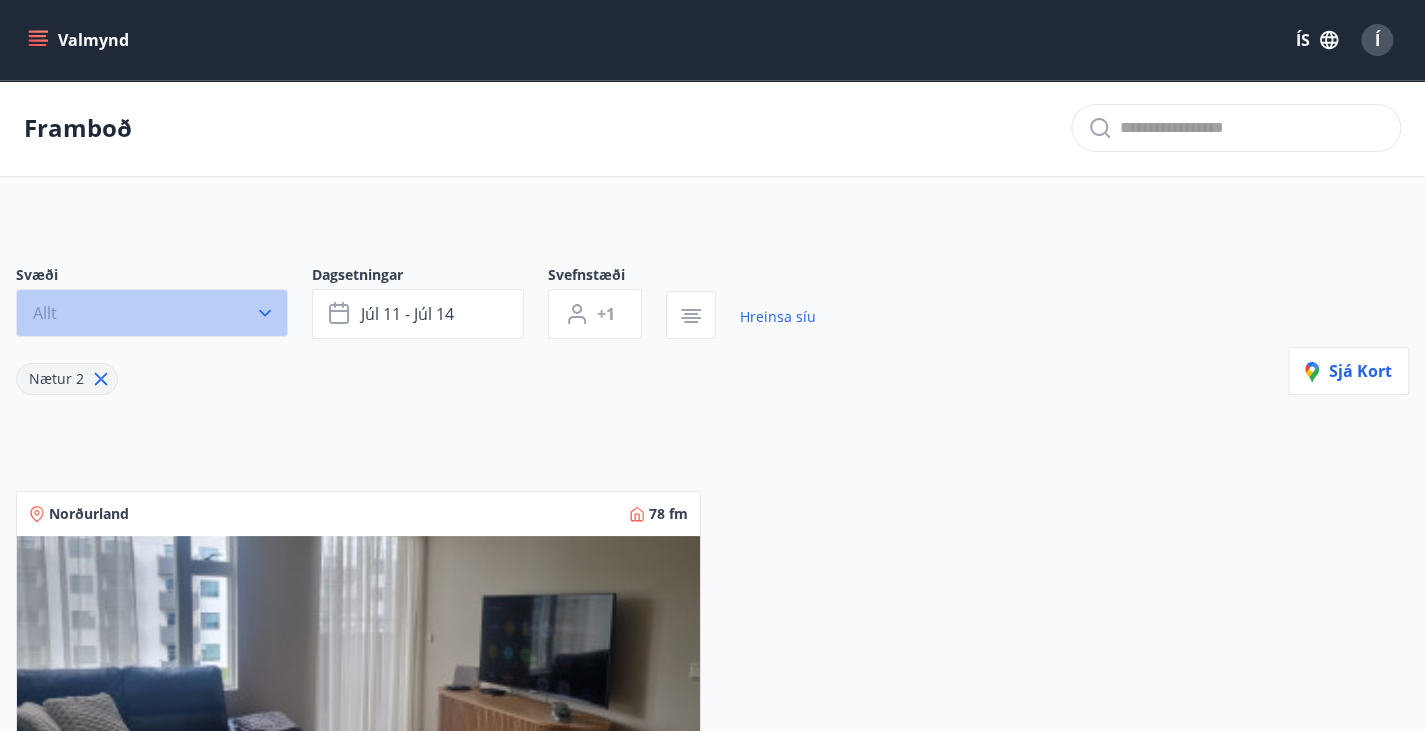 click at bounding box center [265, 313] 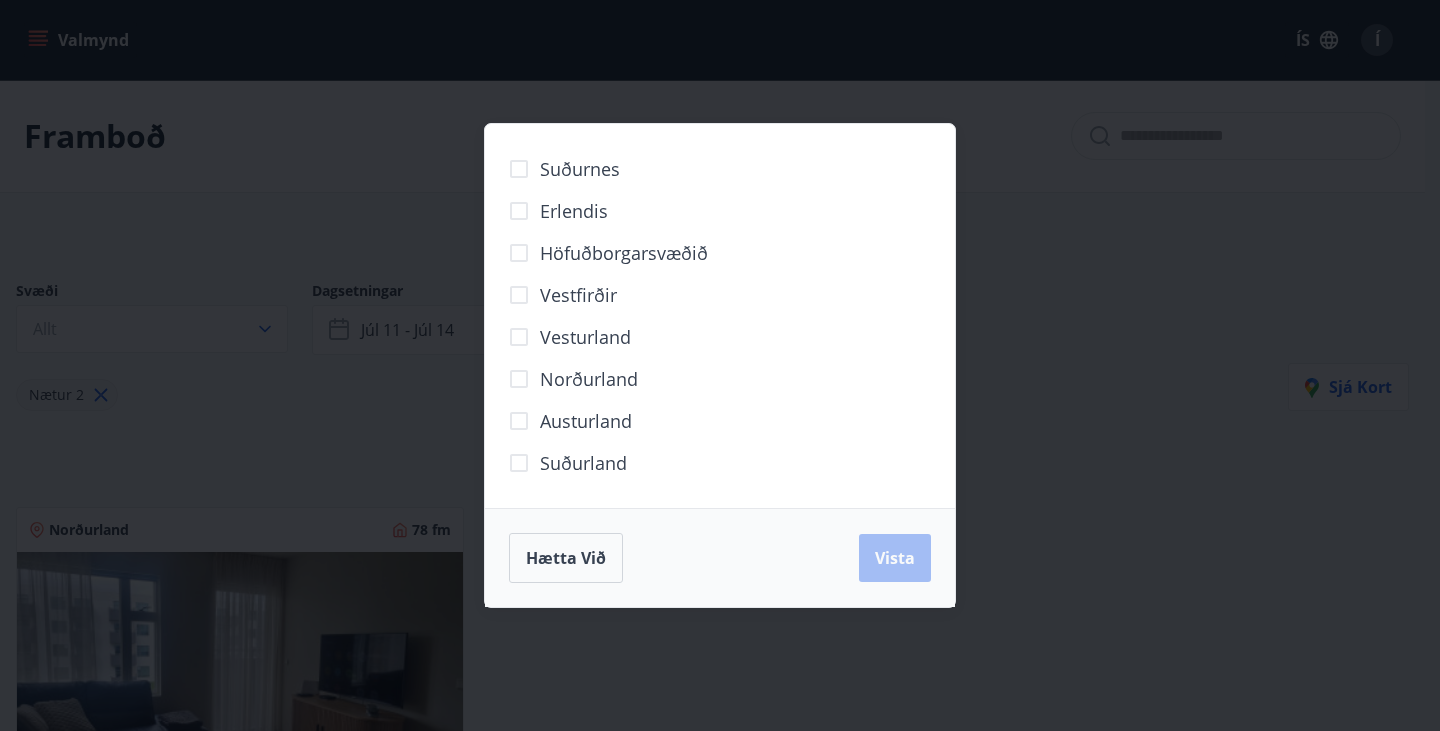 click on "Suðurnes Erlendis Höfuðborgarsvæðið Vestfirðir Vesturland Norðurland Austurland Suðurland Hætta við Vista" at bounding box center [720, 365] 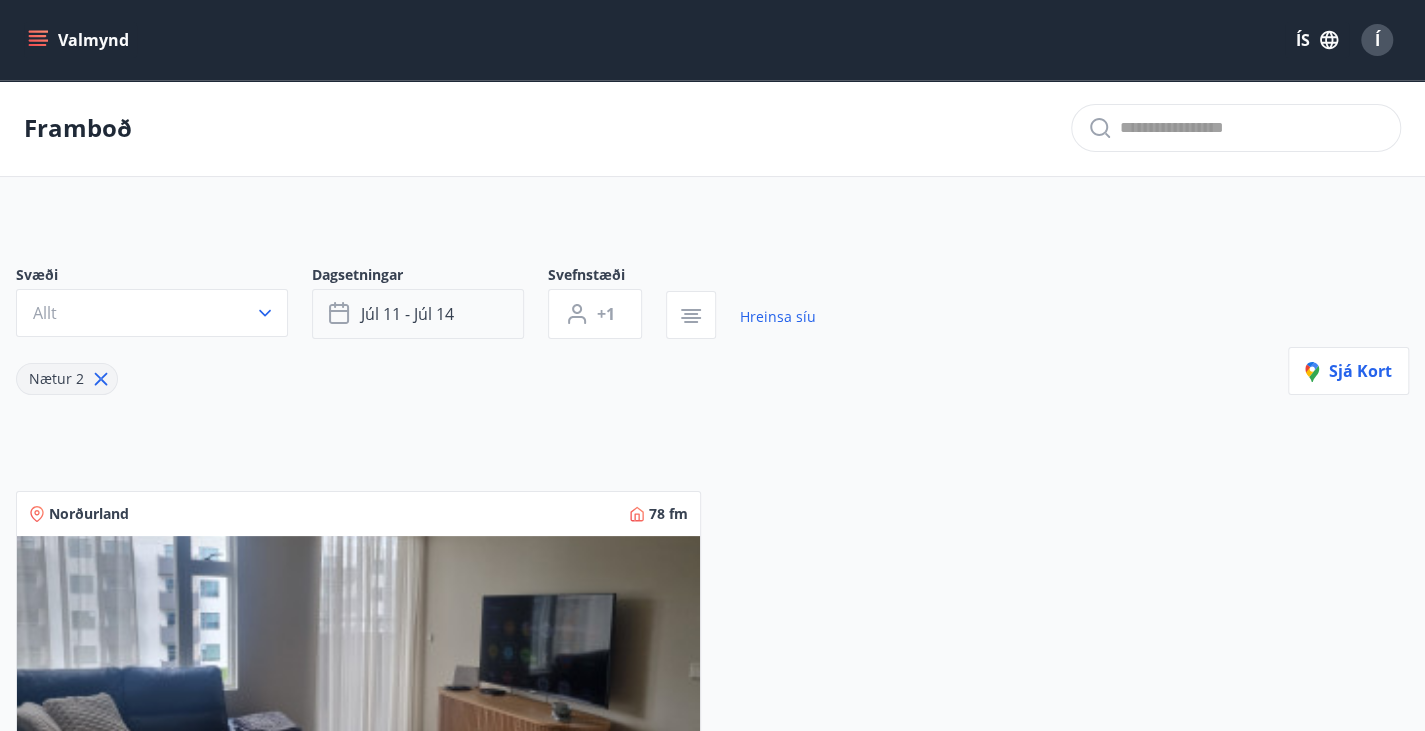 click on "júl 11 - júl 14" at bounding box center (418, 314) 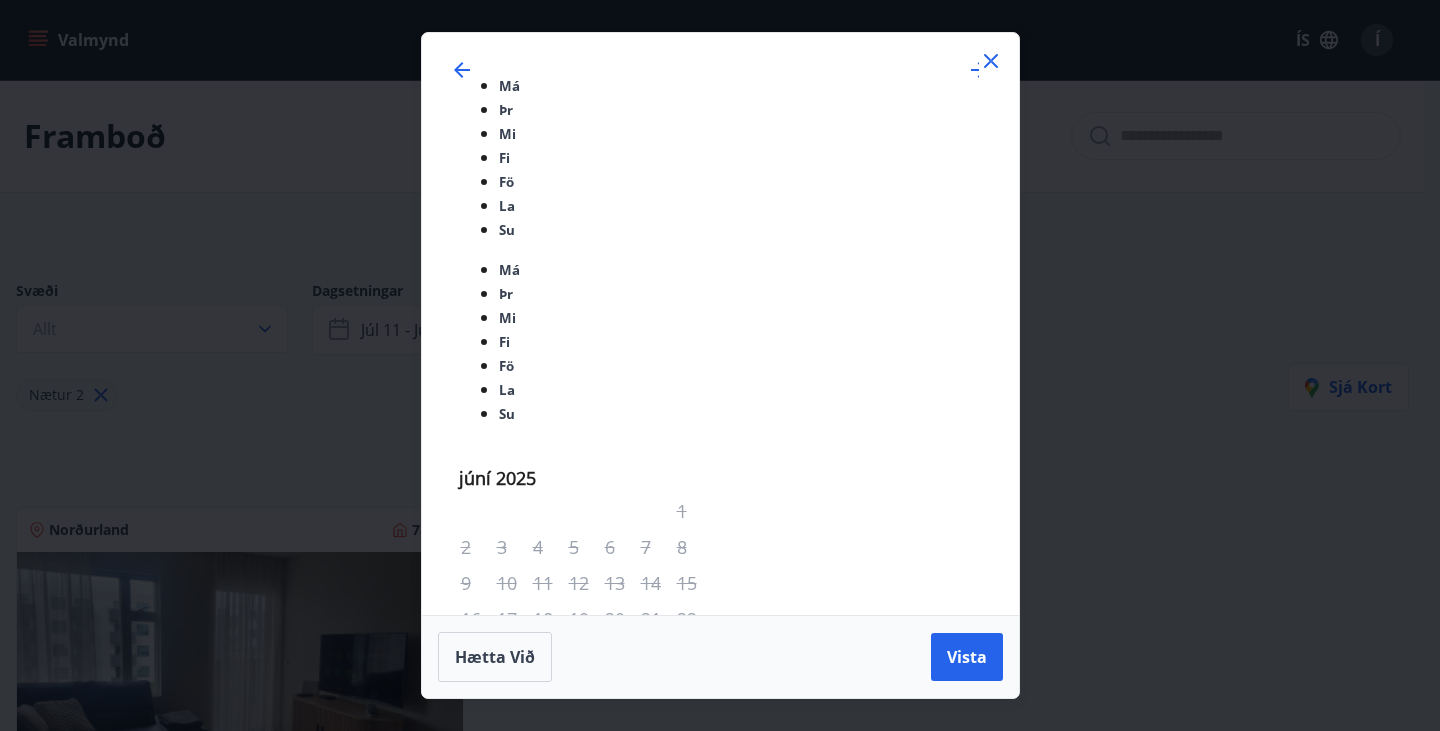 click on "25" at bounding box center [622, 947] 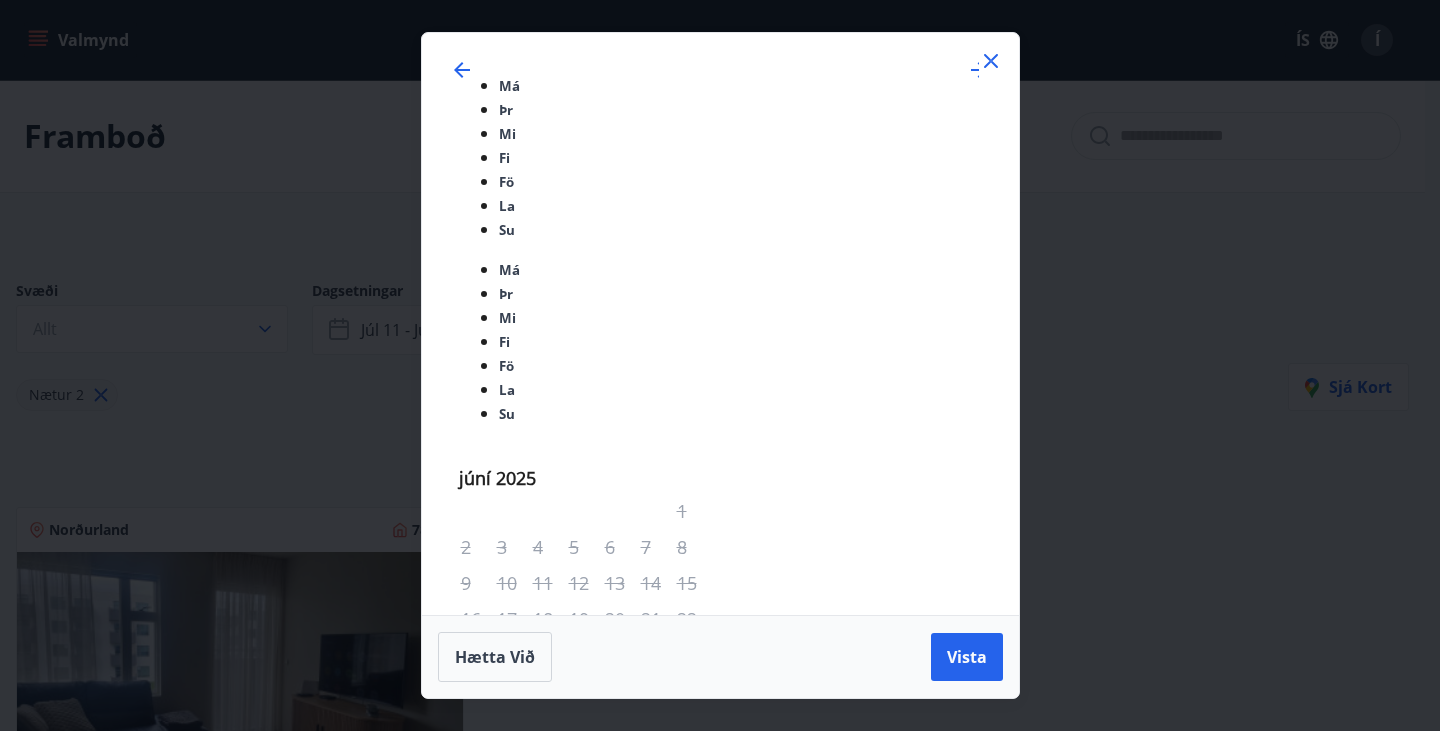 click on "1" at bounding box center (622, 1167) 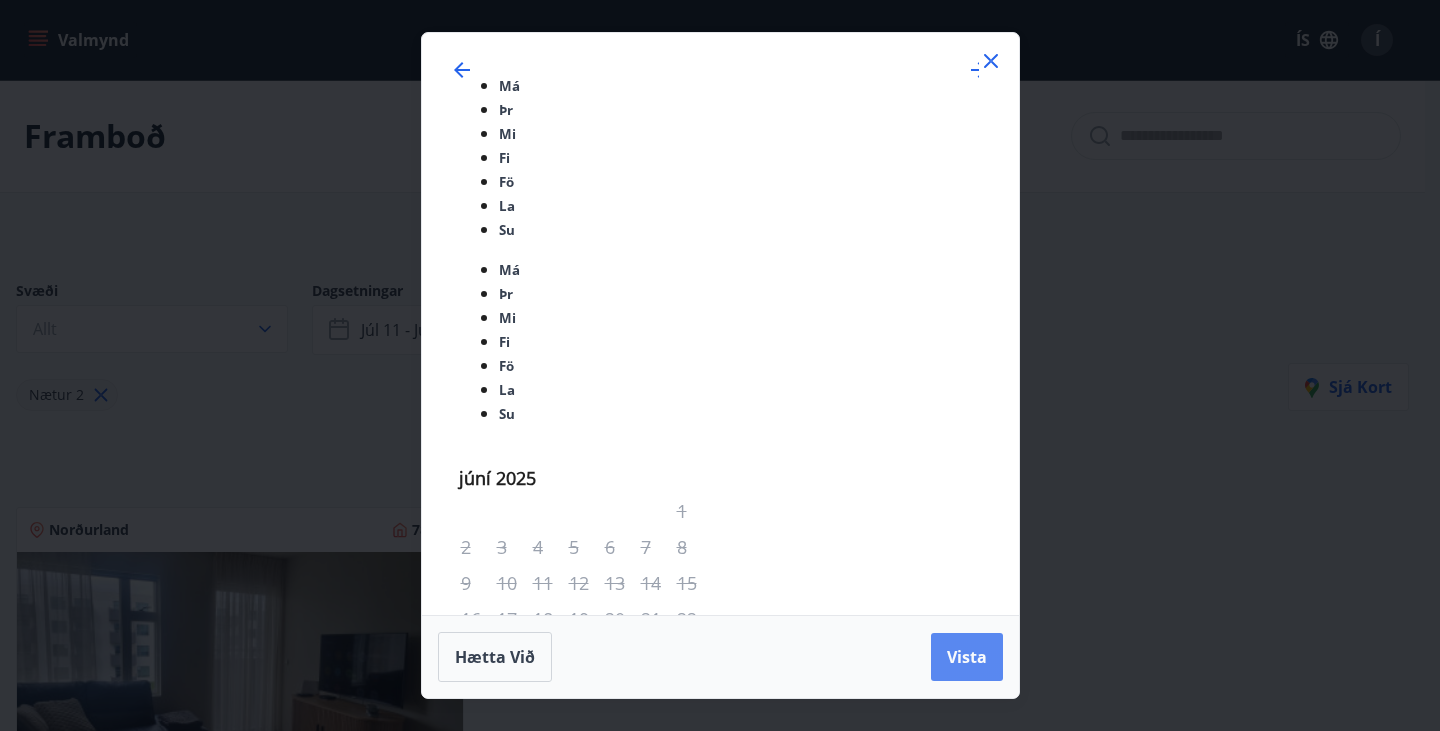 click on "Vista" at bounding box center [967, 657] 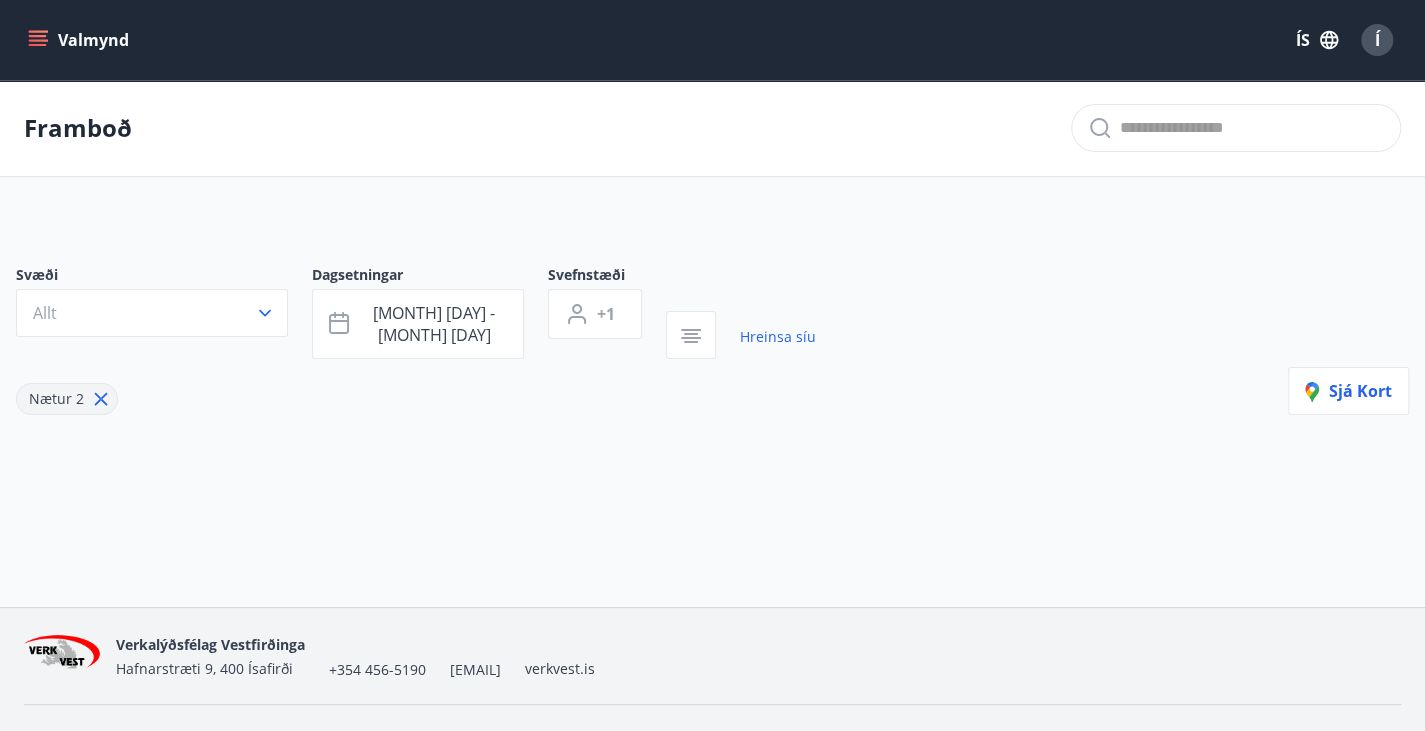 scroll, scrollTop: 38, scrollLeft: 0, axis: vertical 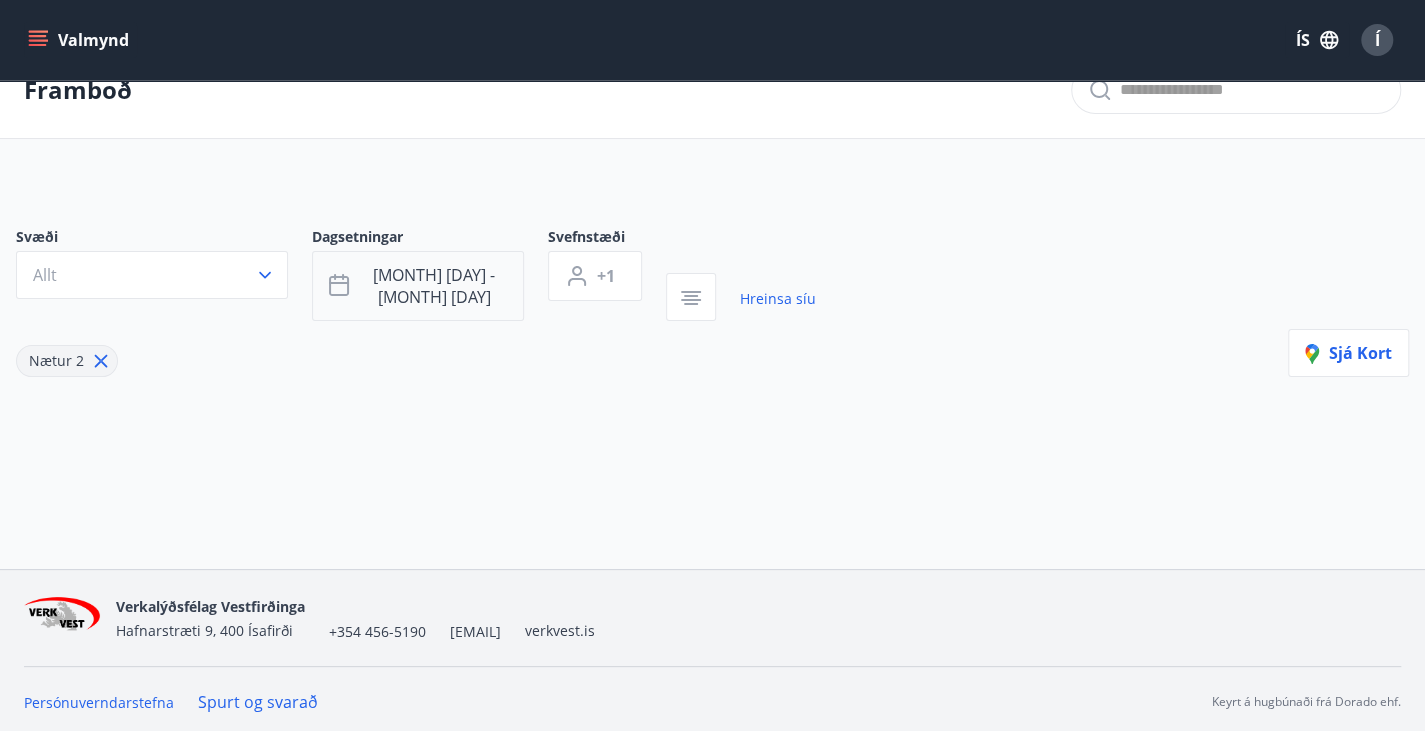 click on "[MONTH] [DAY] - [MONTH] [DAY]" at bounding box center [434, 286] 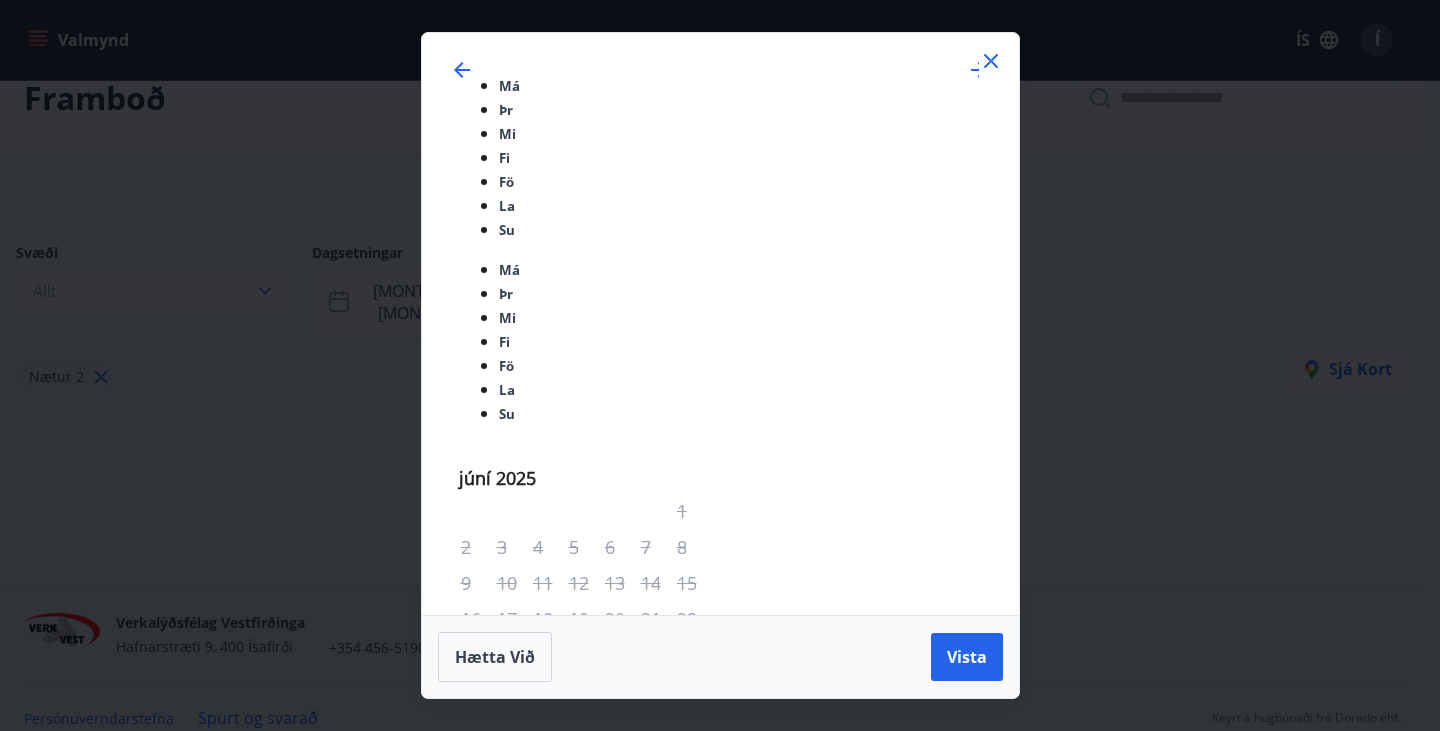 click at bounding box center (991, 61) 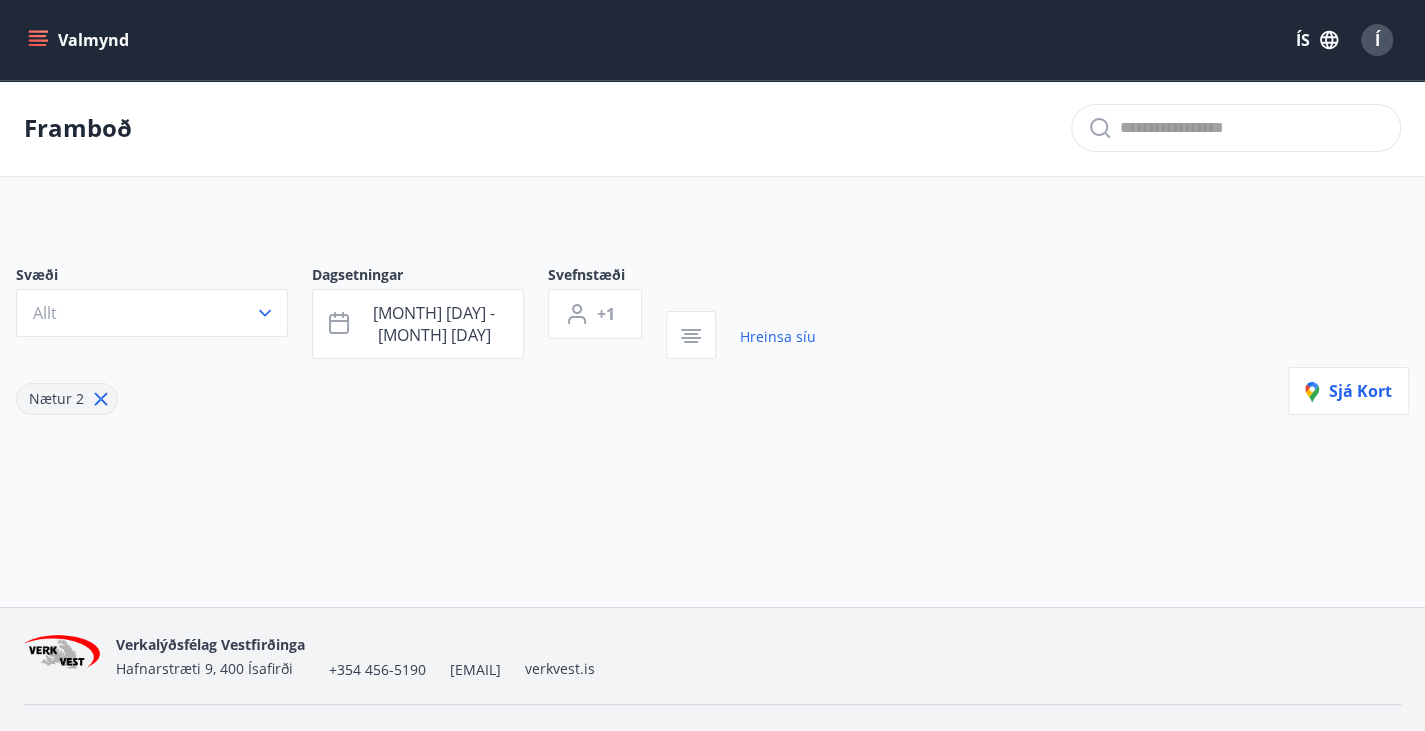 scroll, scrollTop: 2, scrollLeft: 0, axis: vertical 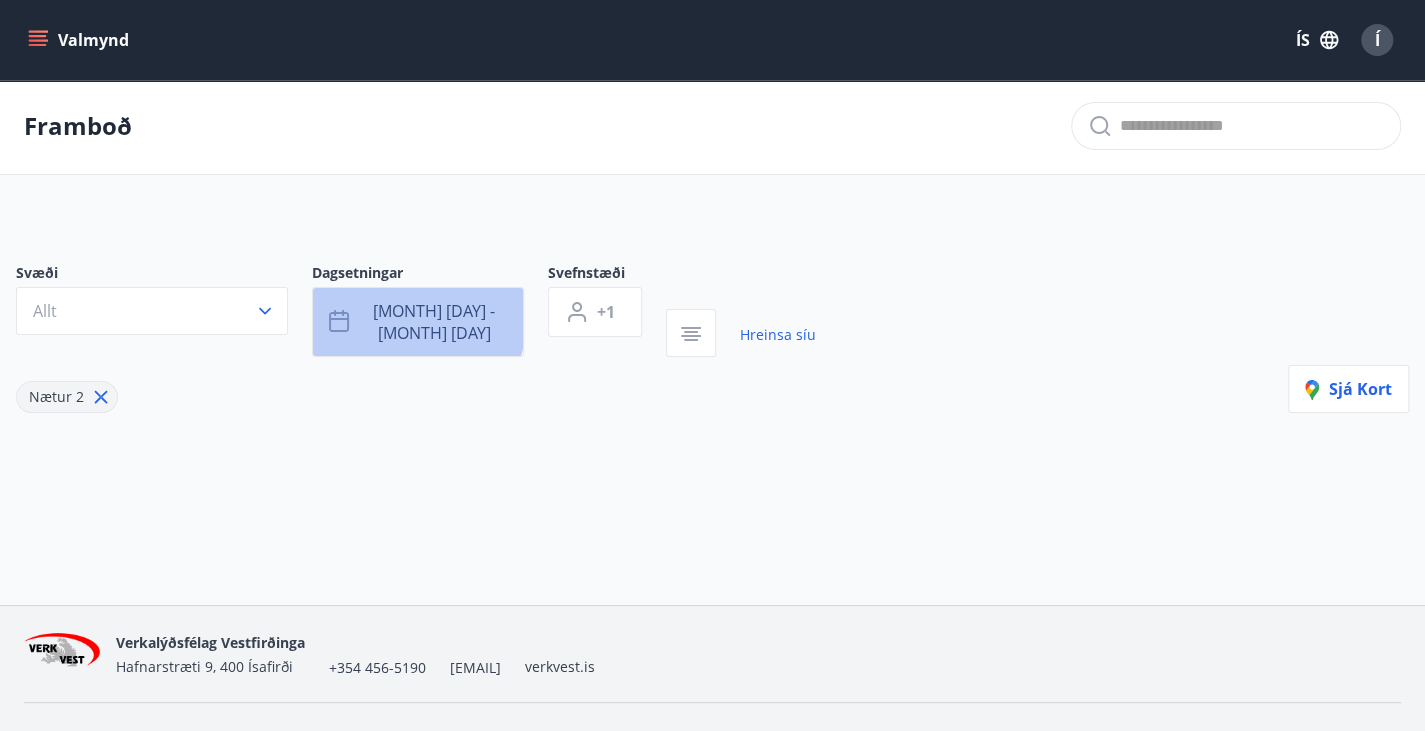 click on "[MONTH] [DAY] - [MONTH] [DAY]" at bounding box center [434, 322] 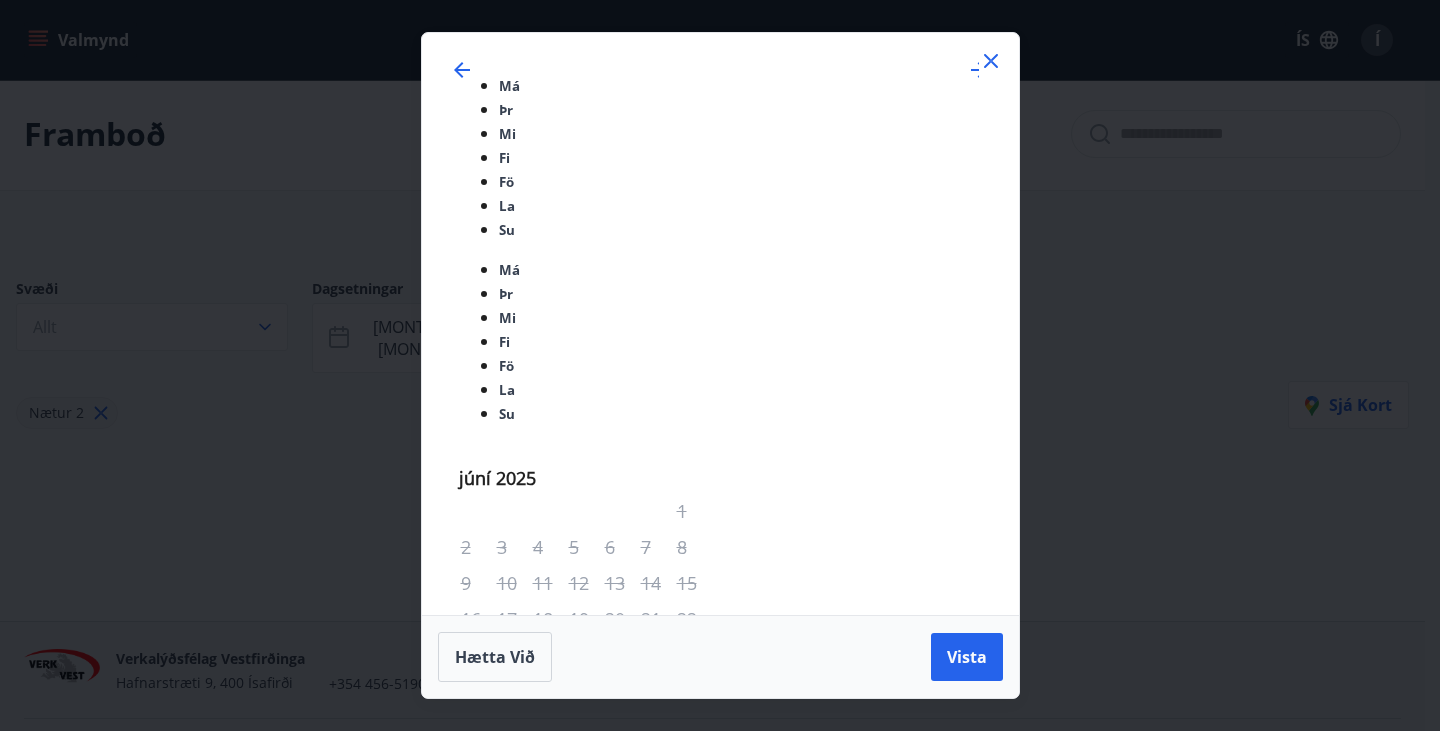 click on "21" at bounding box center (478, 947) 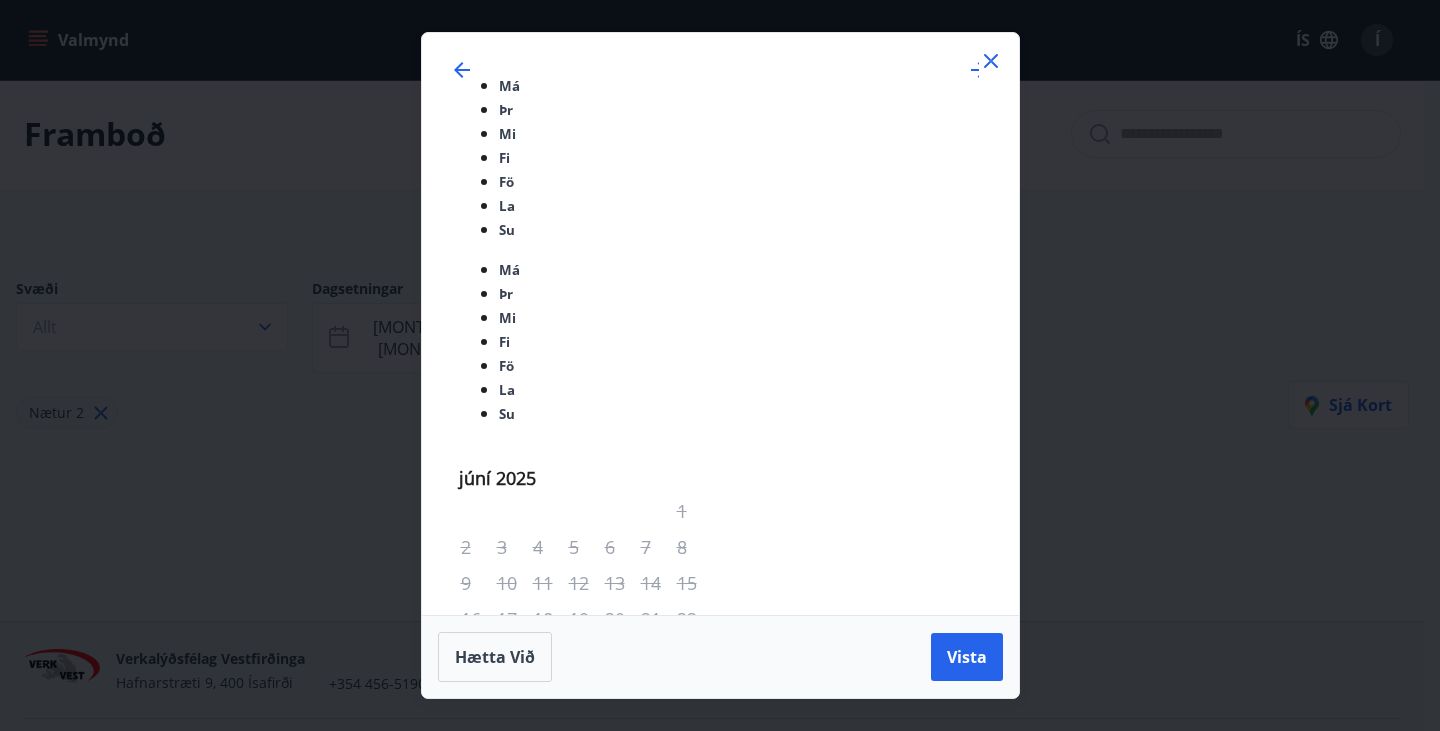 click on "10" at bounding box center (694, 1203) 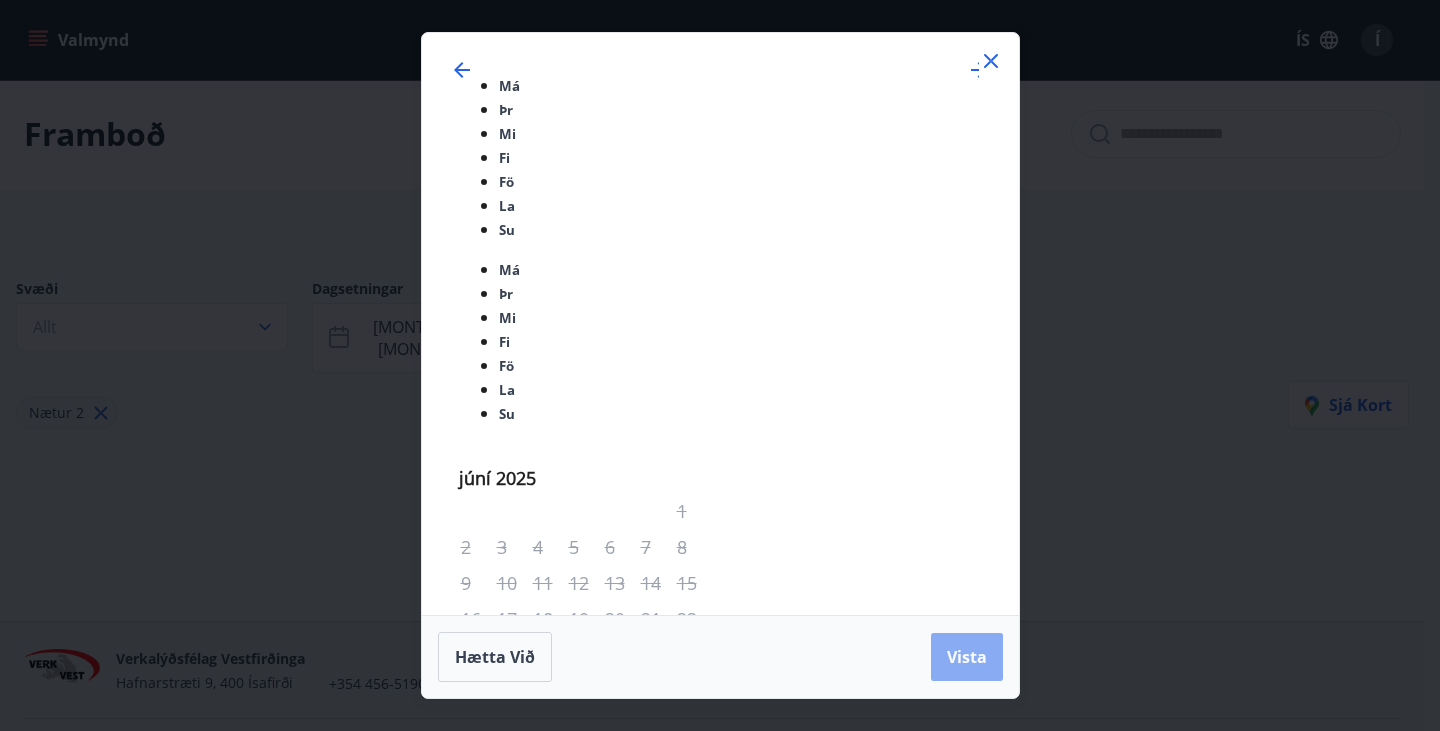 click on "Vista" at bounding box center [967, 657] 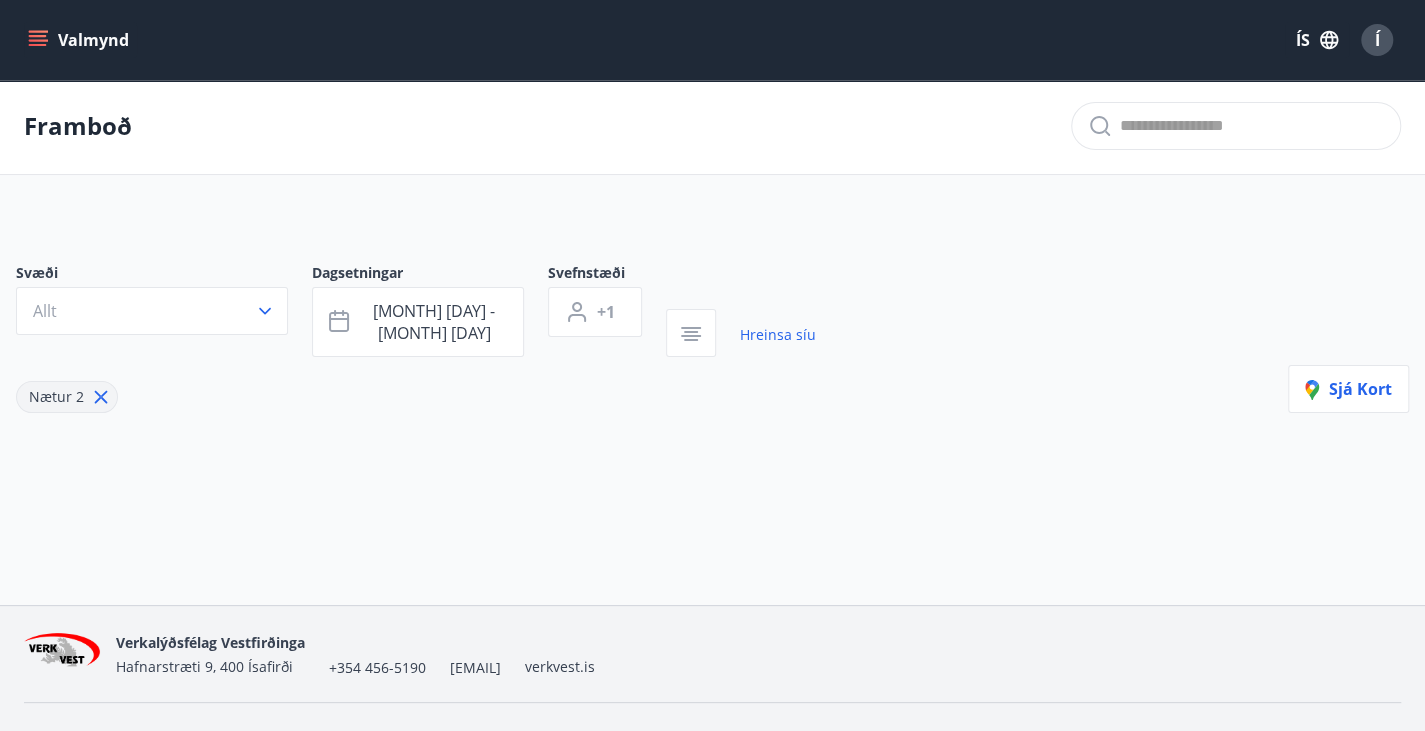 scroll, scrollTop: 38, scrollLeft: 0, axis: vertical 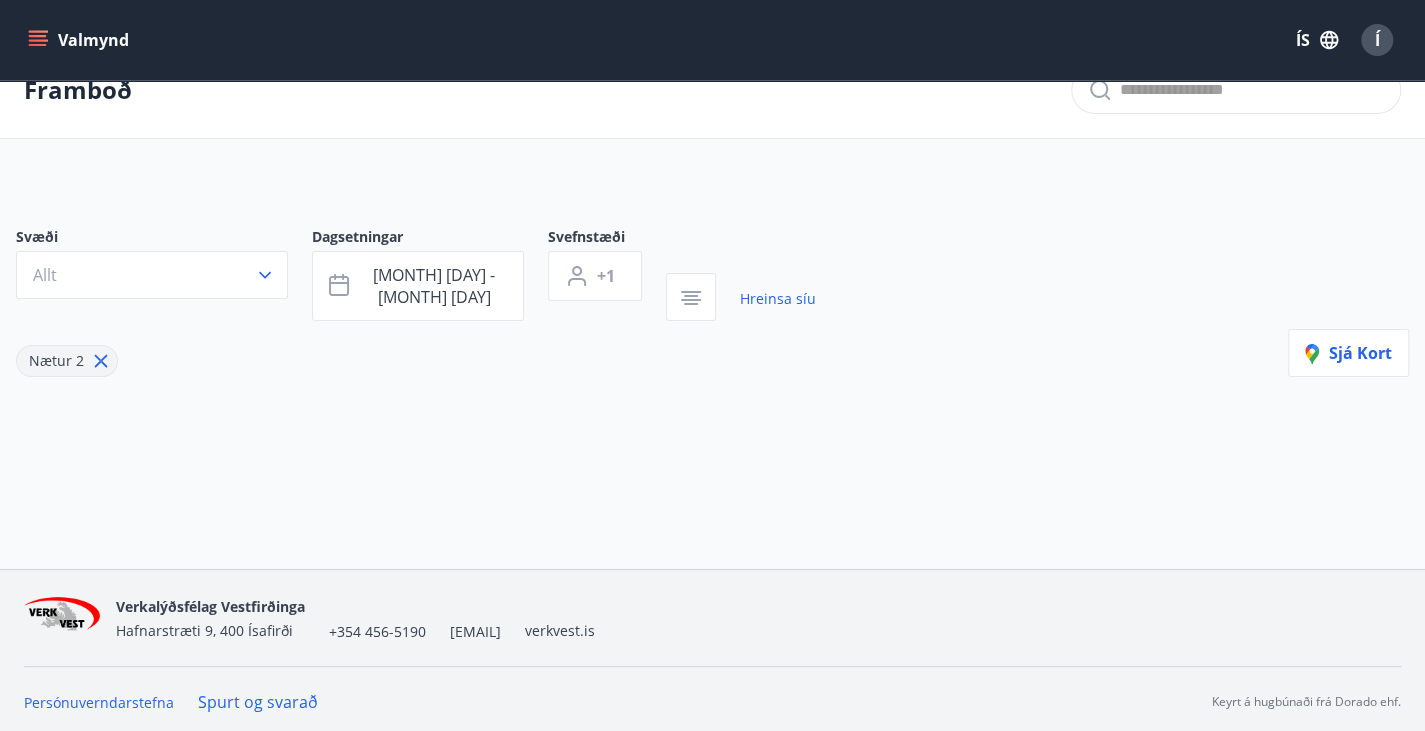 click at bounding box center [101, 361] 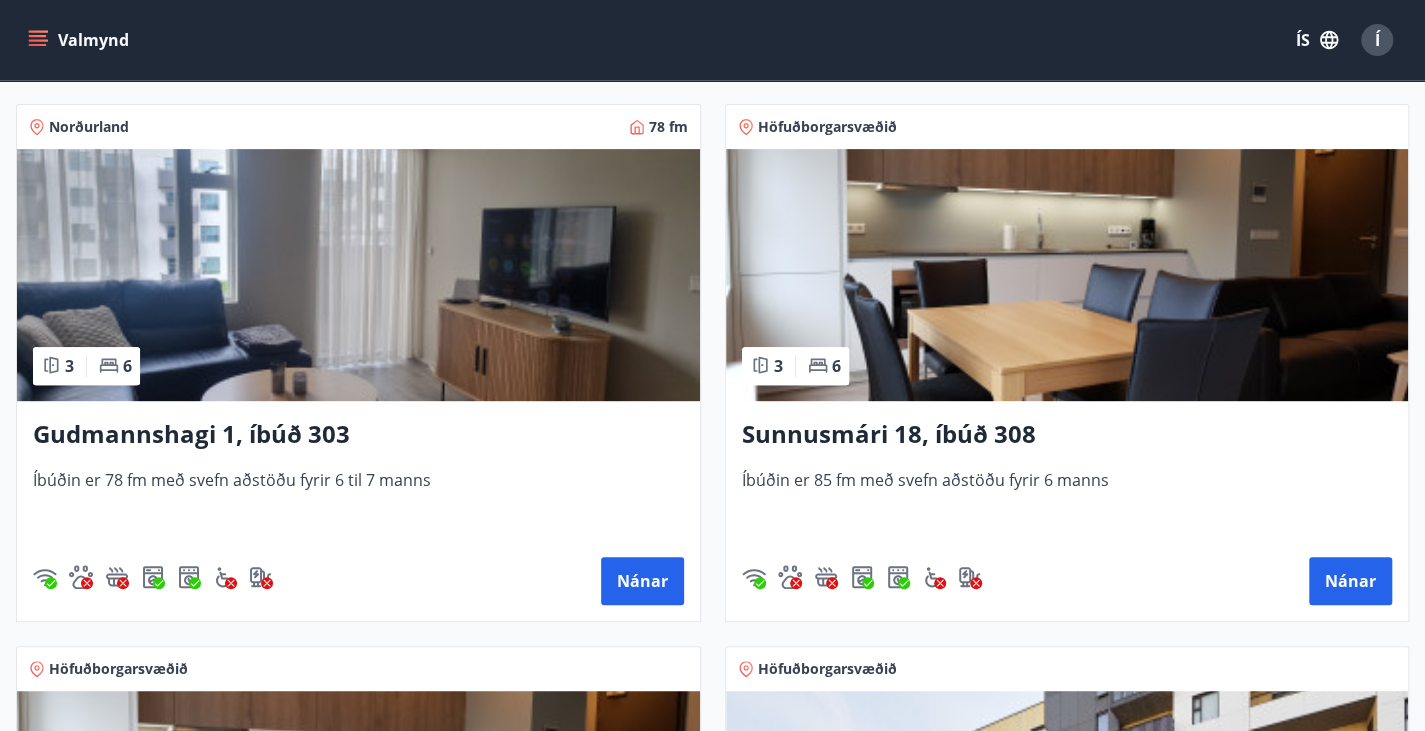 scroll, scrollTop: 0, scrollLeft: 0, axis: both 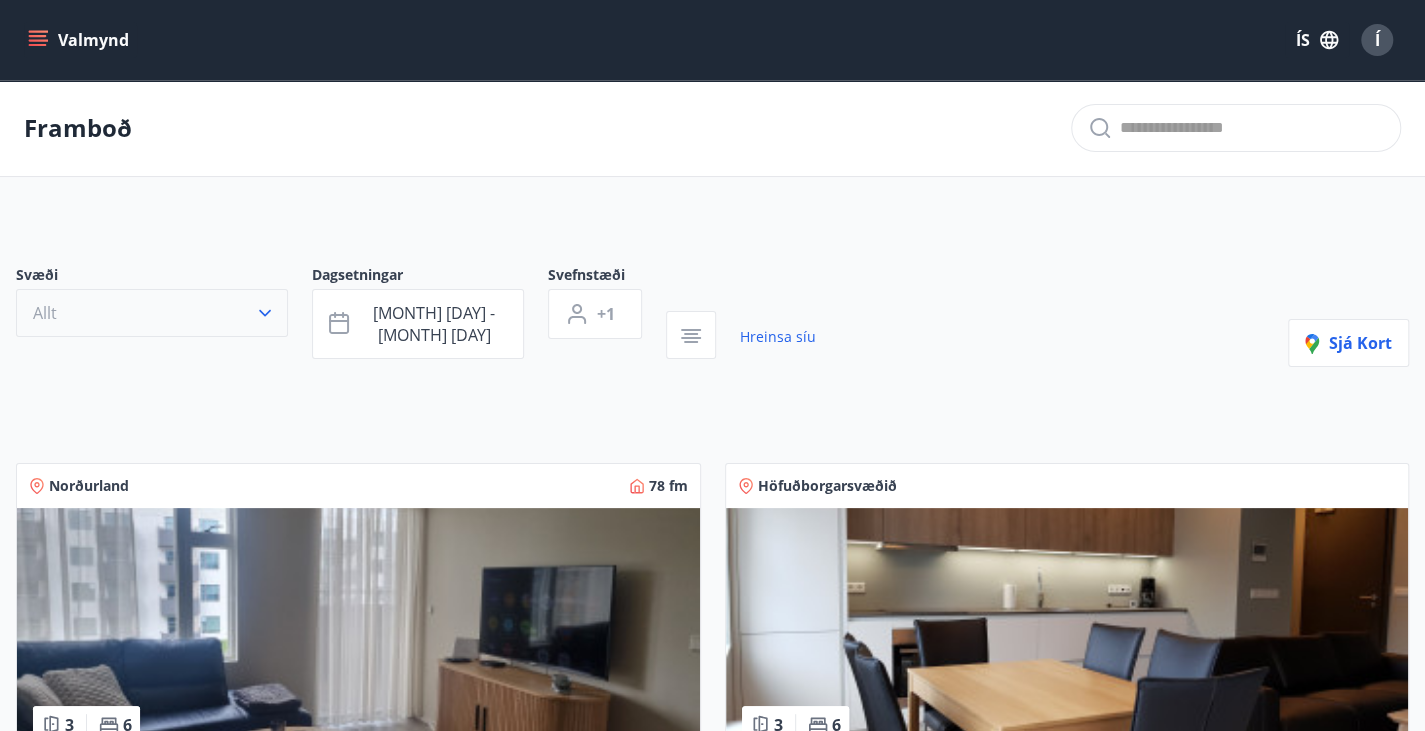 click on "Allt" at bounding box center (152, 313) 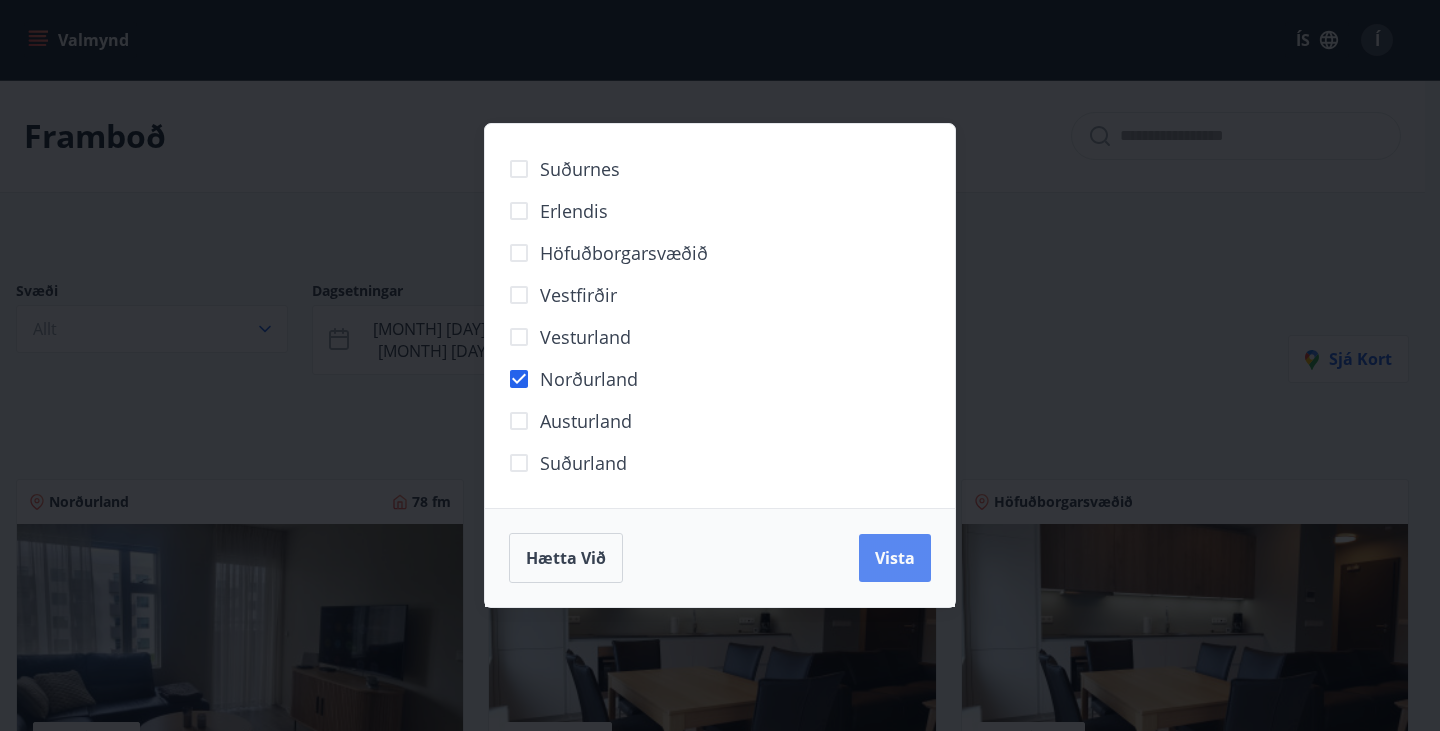 click on "Vista" at bounding box center (895, 558) 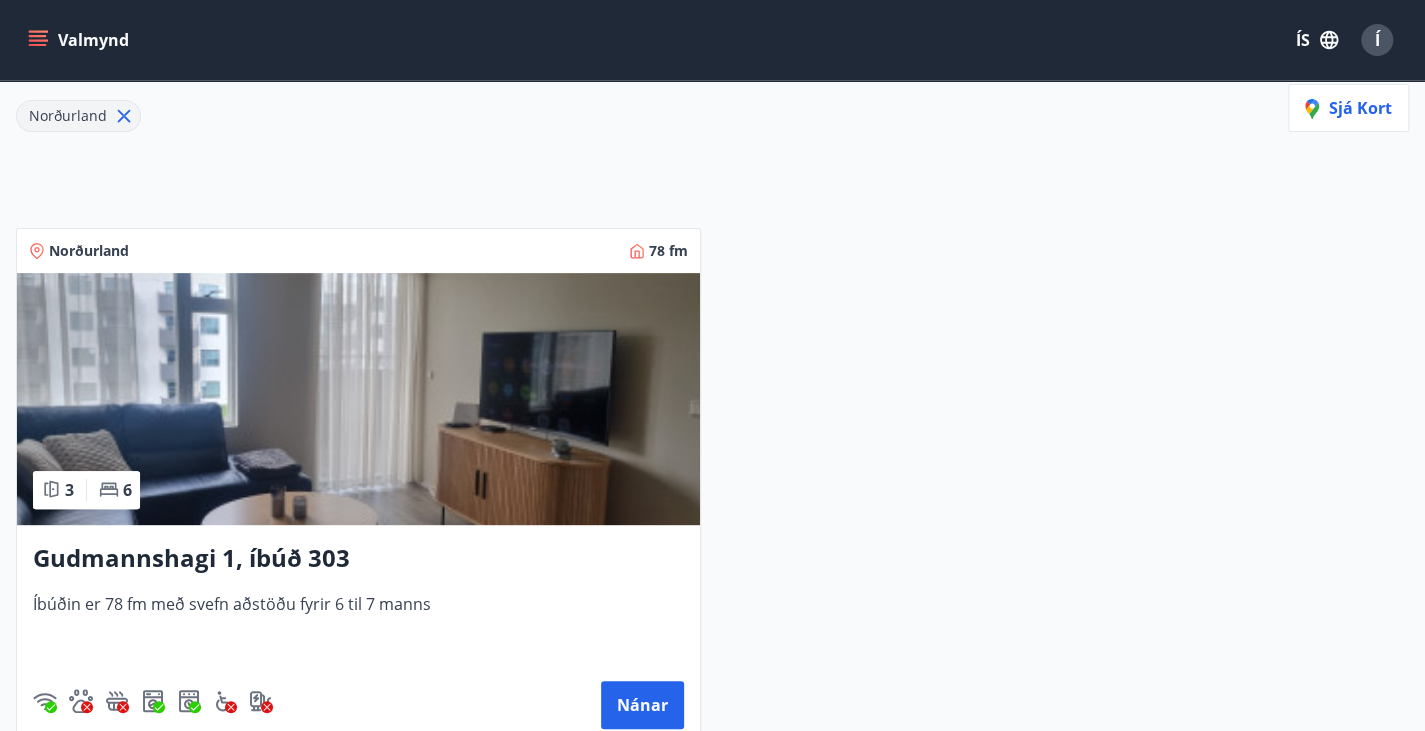 scroll, scrollTop: 289, scrollLeft: 0, axis: vertical 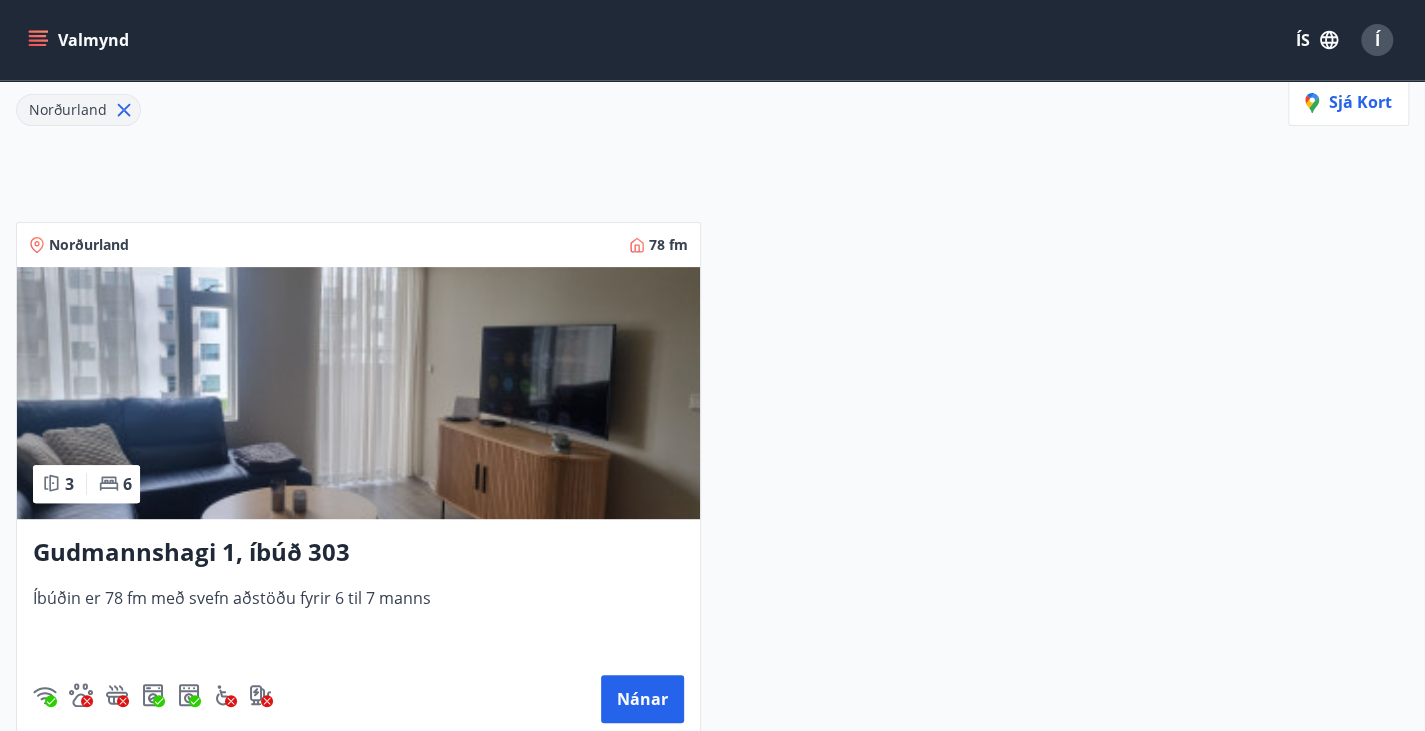 click at bounding box center [358, 393] 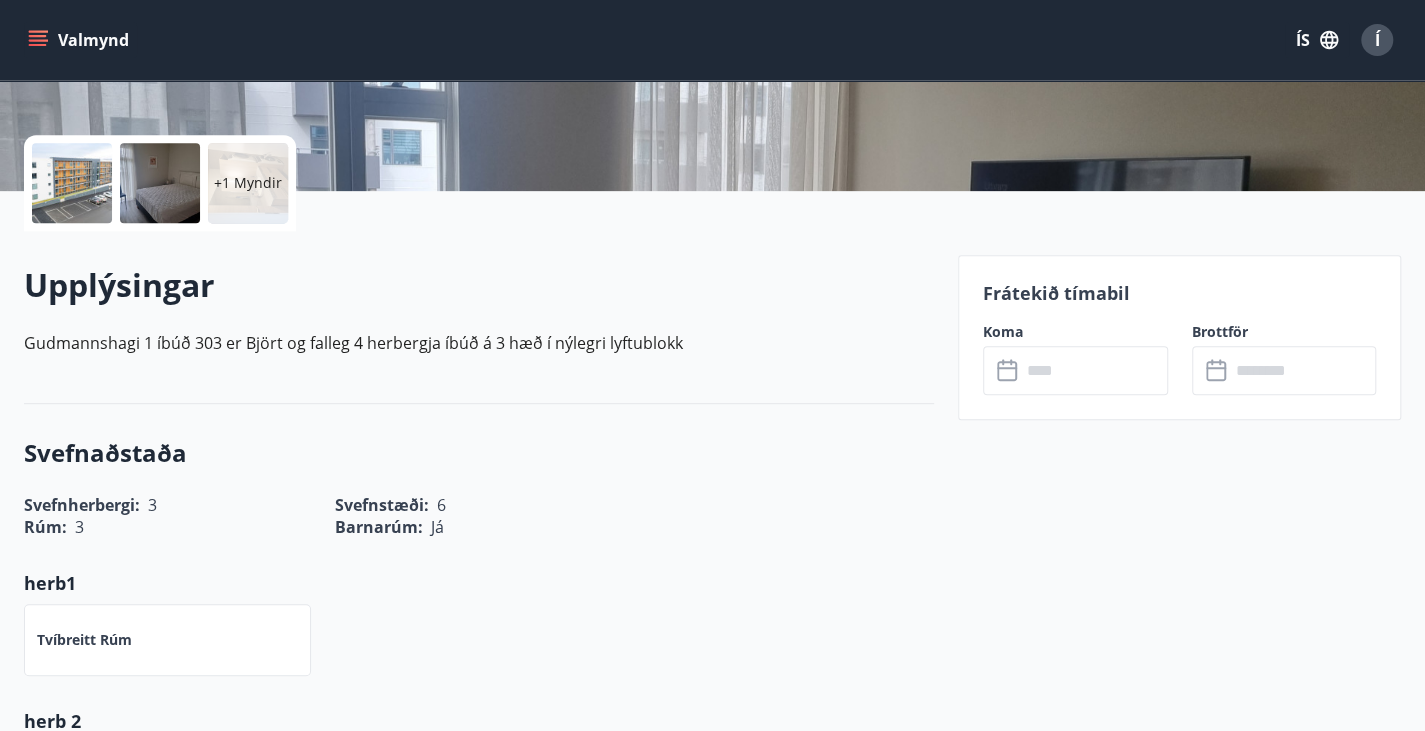 scroll, scrollTop: 213, scrollLeft: 0, axis: vertical 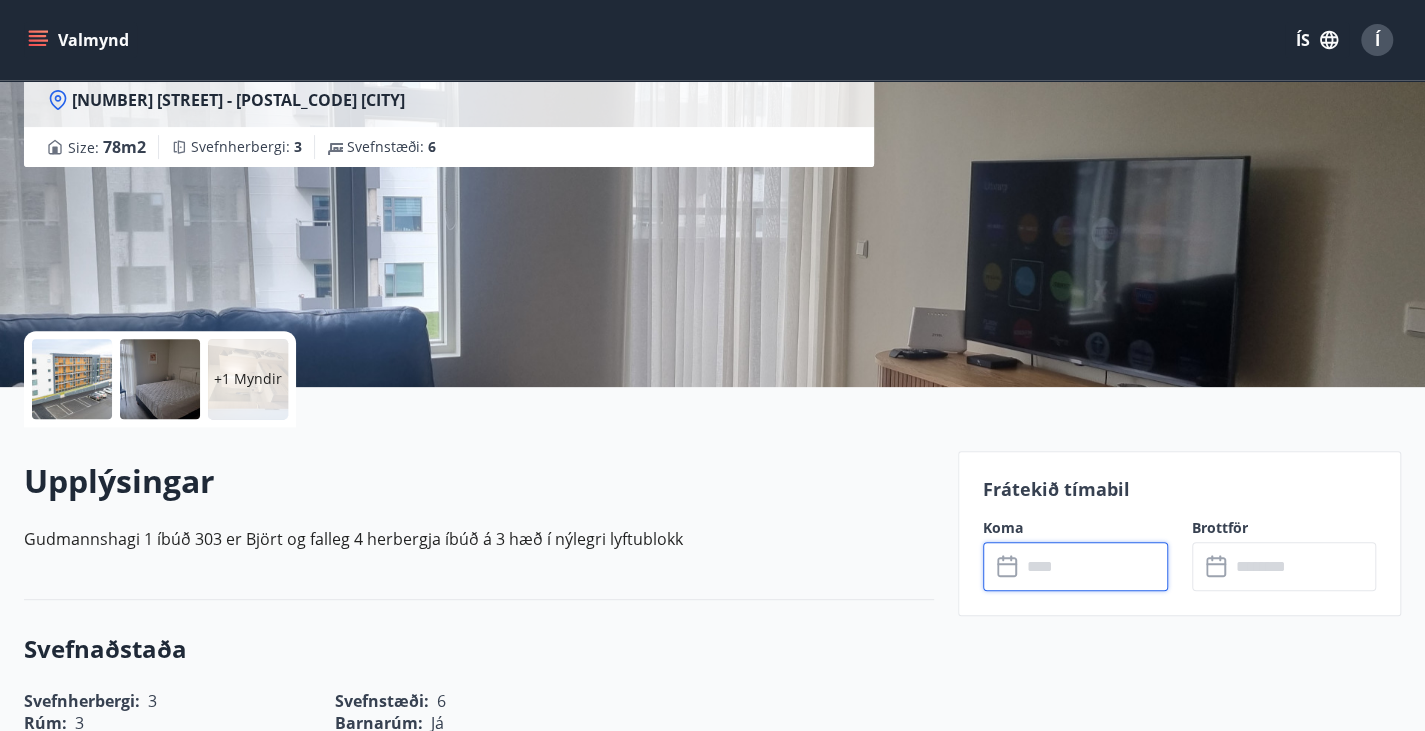 click at bounding box center [1094, 566] 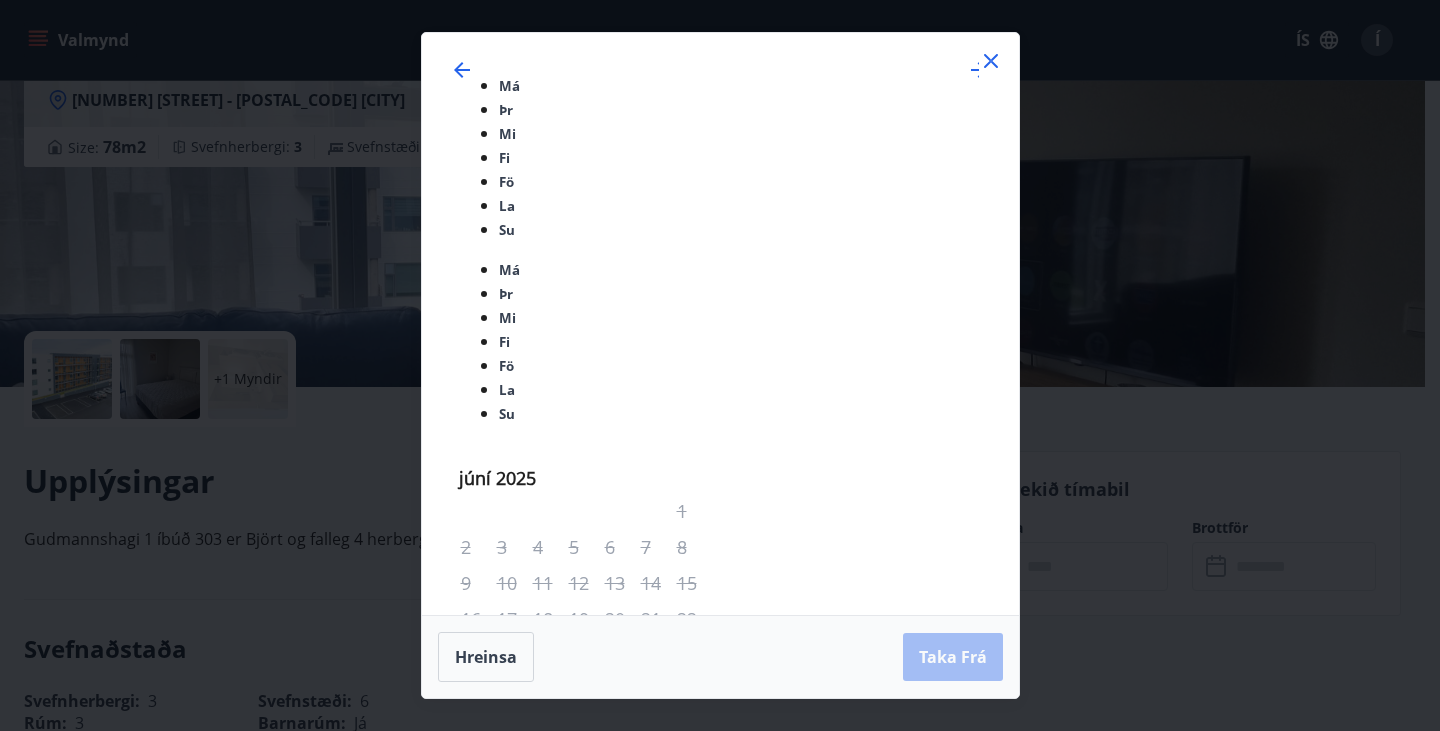 click on "Má Þr Mi Fi Fö La Su Má Þr Mi Fi Fö La Su júní 2025 1 2 3 4 5 6 7 8 9 10 11 12 13 14 15 16 17 18 19 20 21 22 23 24 25 26 27 28 29 30 júlí 2025 1 2 3 4 5 6 7 8 9 10 11 12 13 14 15 16 17 18 19 20 21 22 23 24 25 26 27 28 29 30 31 ágúst 2025 1 2 3 4 5 6 7 8 9 10 11 12 13 14 15 16 17 18 19 20 21 22 23 24 25 26 27 28 29 30 31 september 2025 1 2 3 4 5 6 7 8 9 10 11 12 13 14 15 16 17 18 19 20 21 22 23 24 25 26 27 28 29 30 Hreinsa Taka Frá" at bounding box center [720, 365] 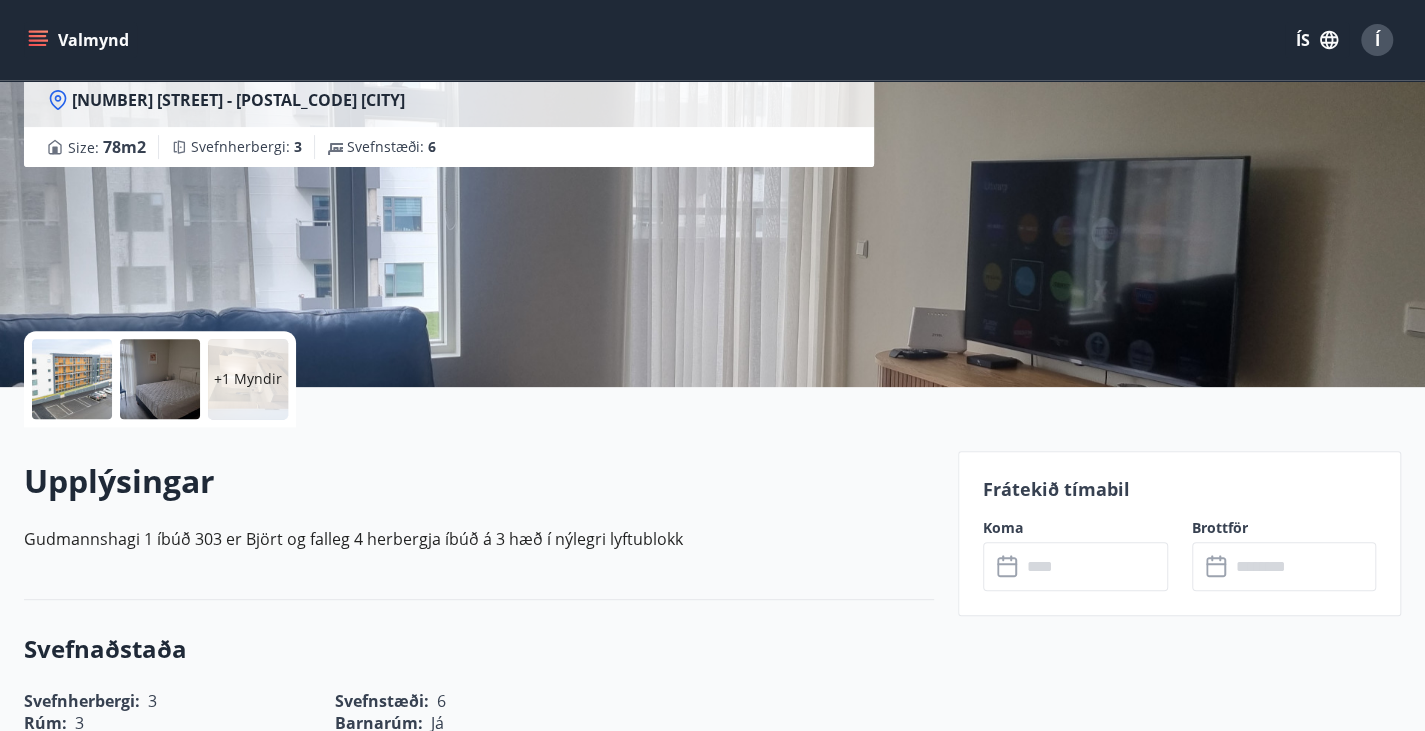 click at bounding box center [38, 40] 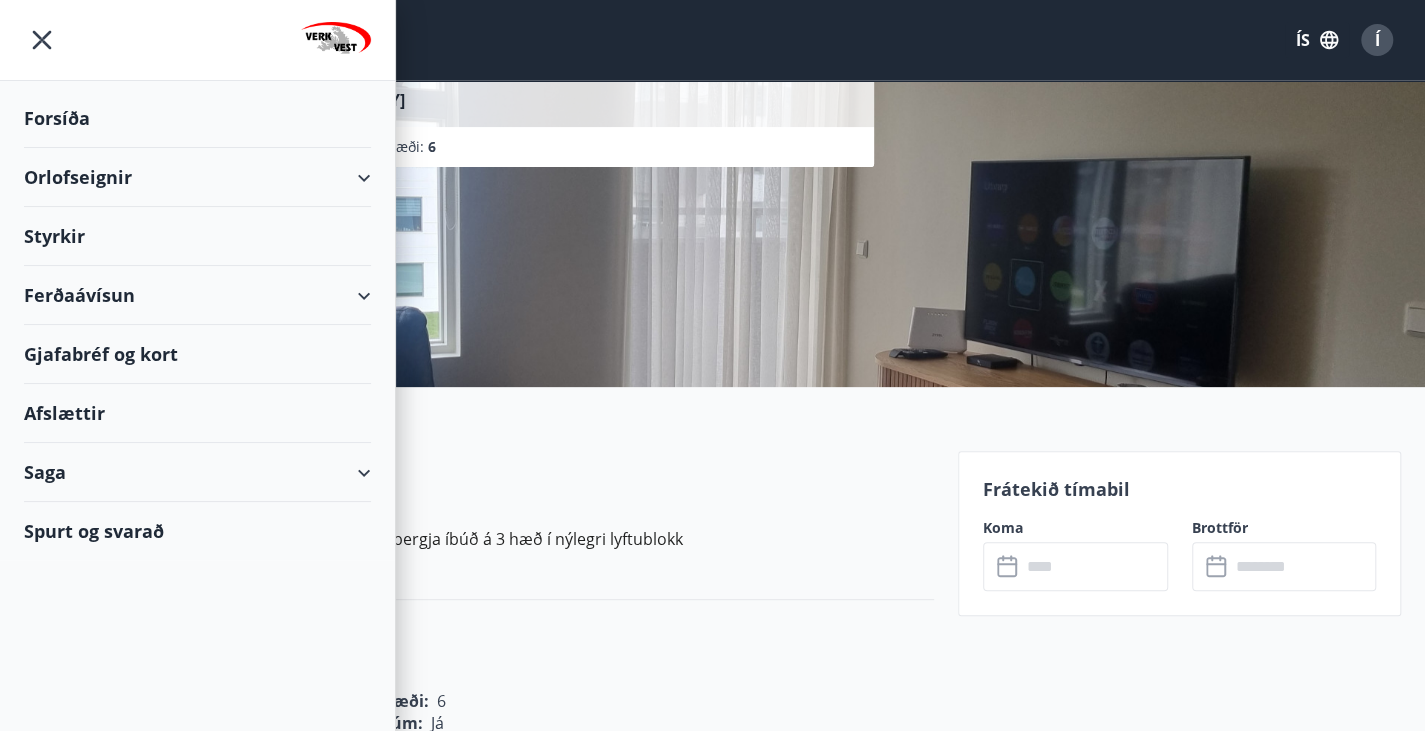 click on "Orlofseignir" at bounding box center [197, 177] 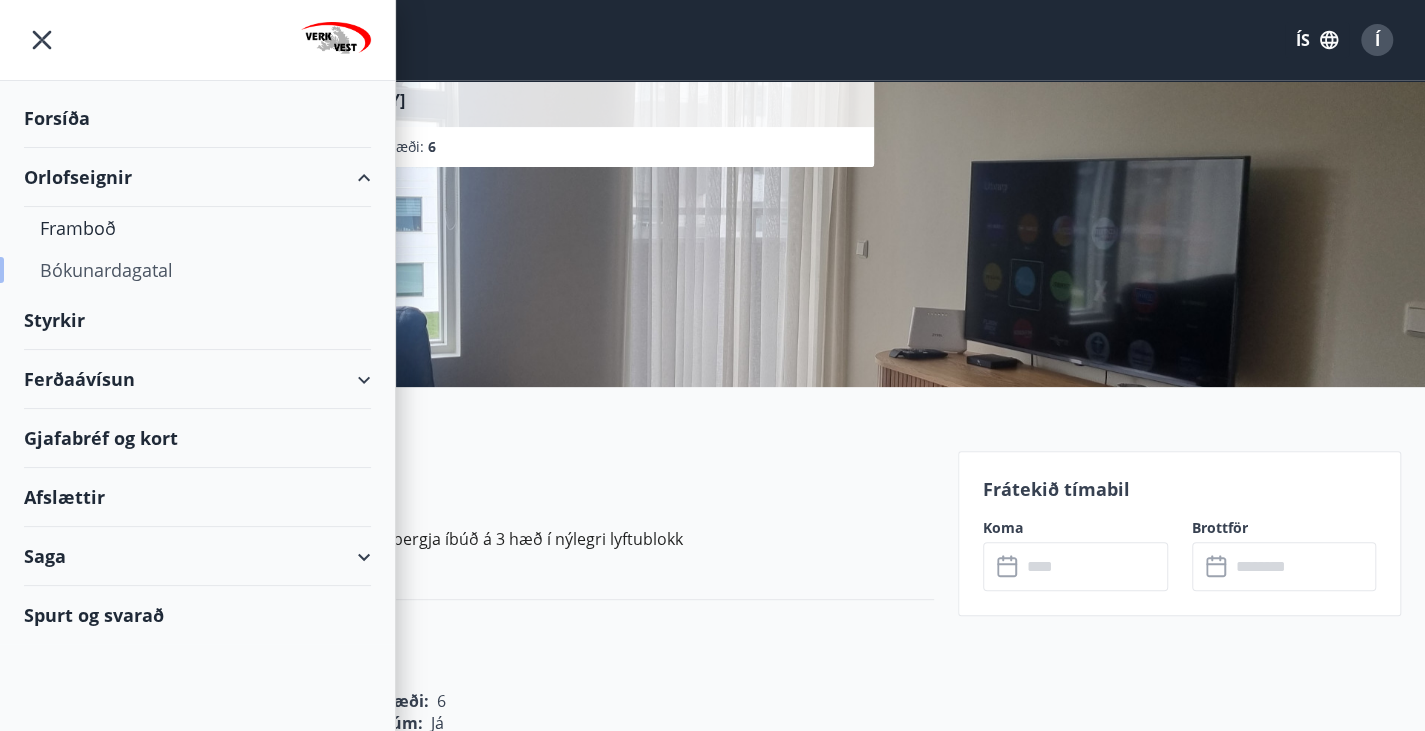 click on "Bókunardagatal" at bounding box center [197, 270] 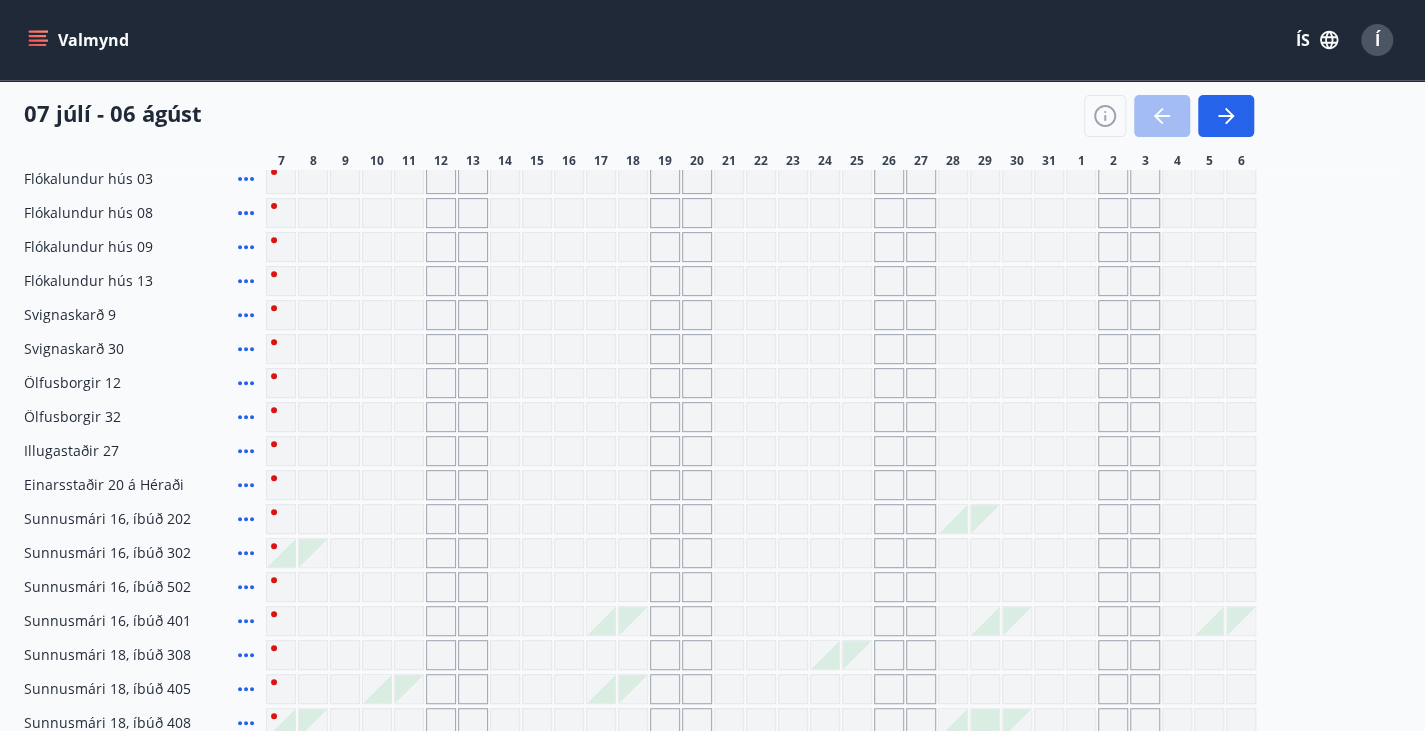 scroll, scrollTop: 224, scrollLeft: 0, axis: vertical 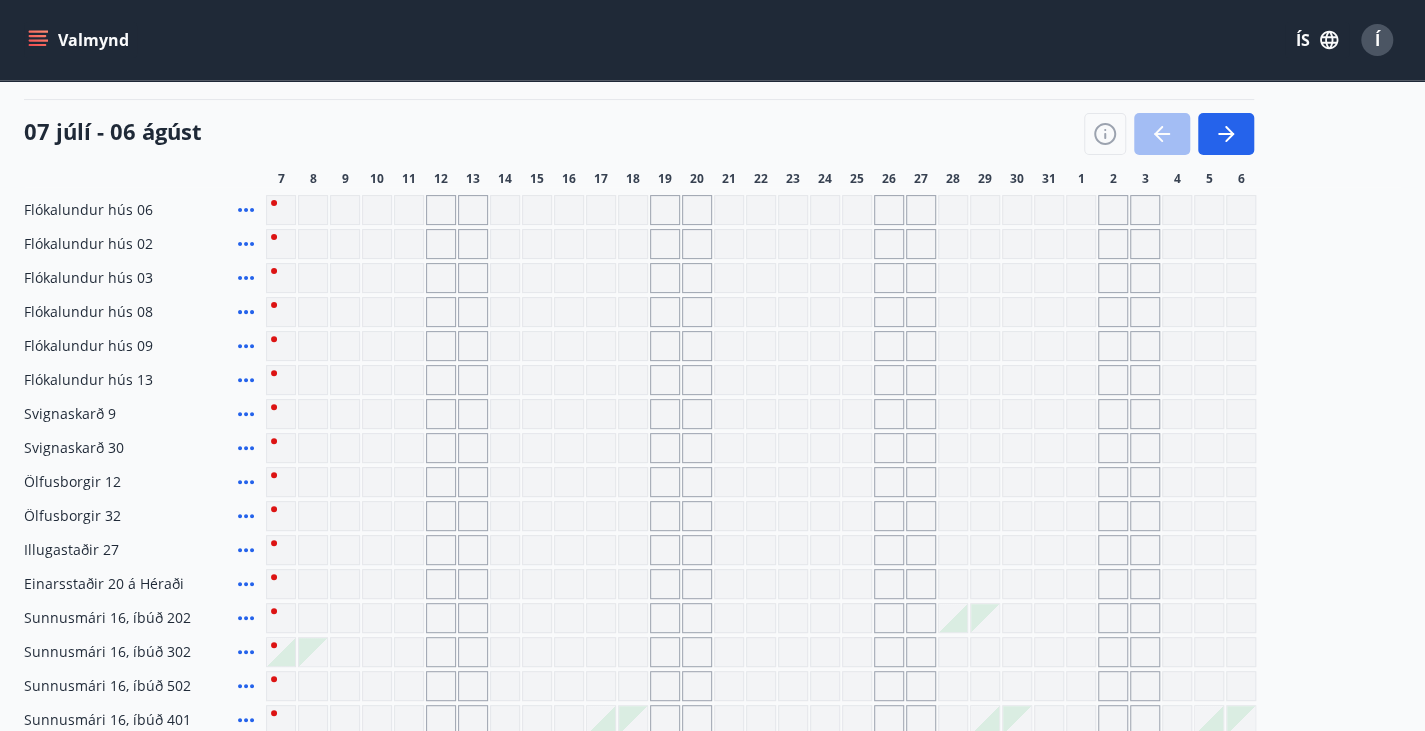click at bounding box center [953, 618] 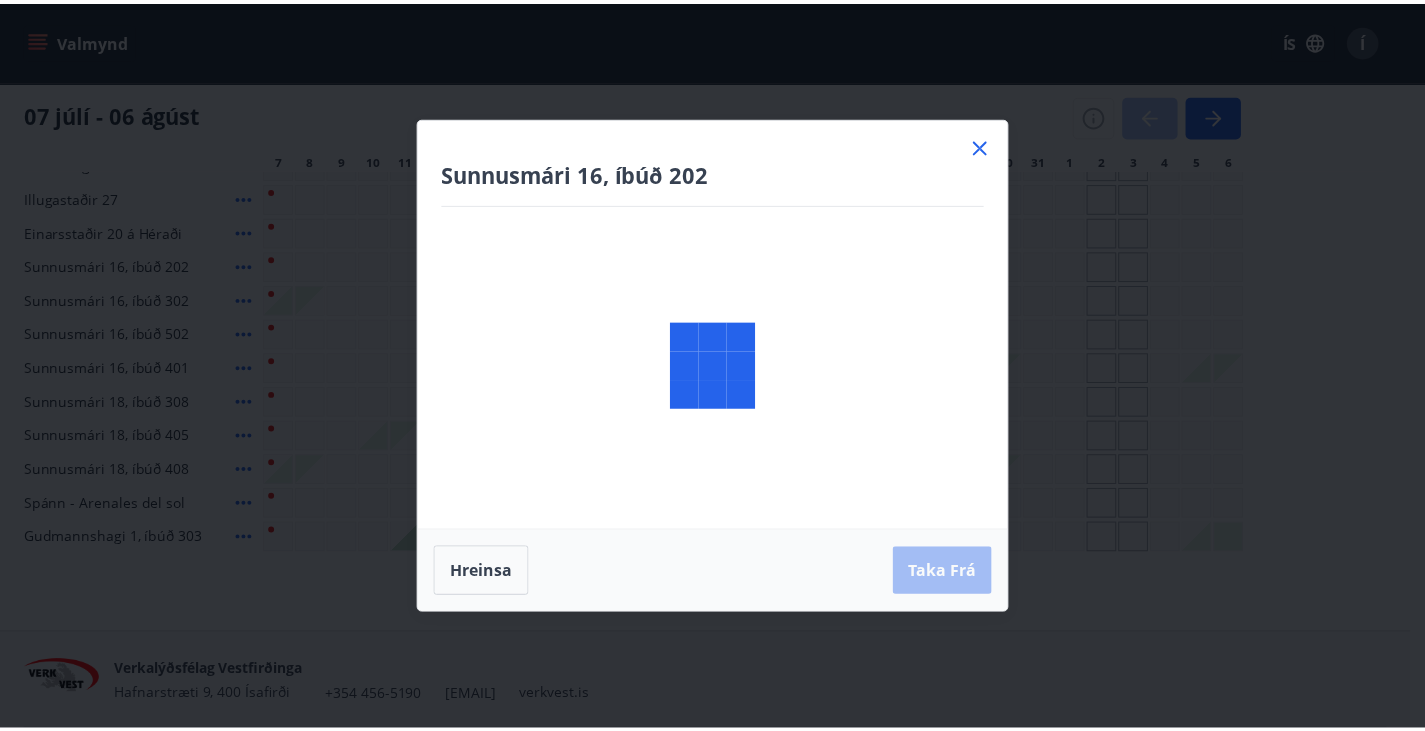 scroll, scrollTop: 660, scrollLeft: 0, axis: vertical 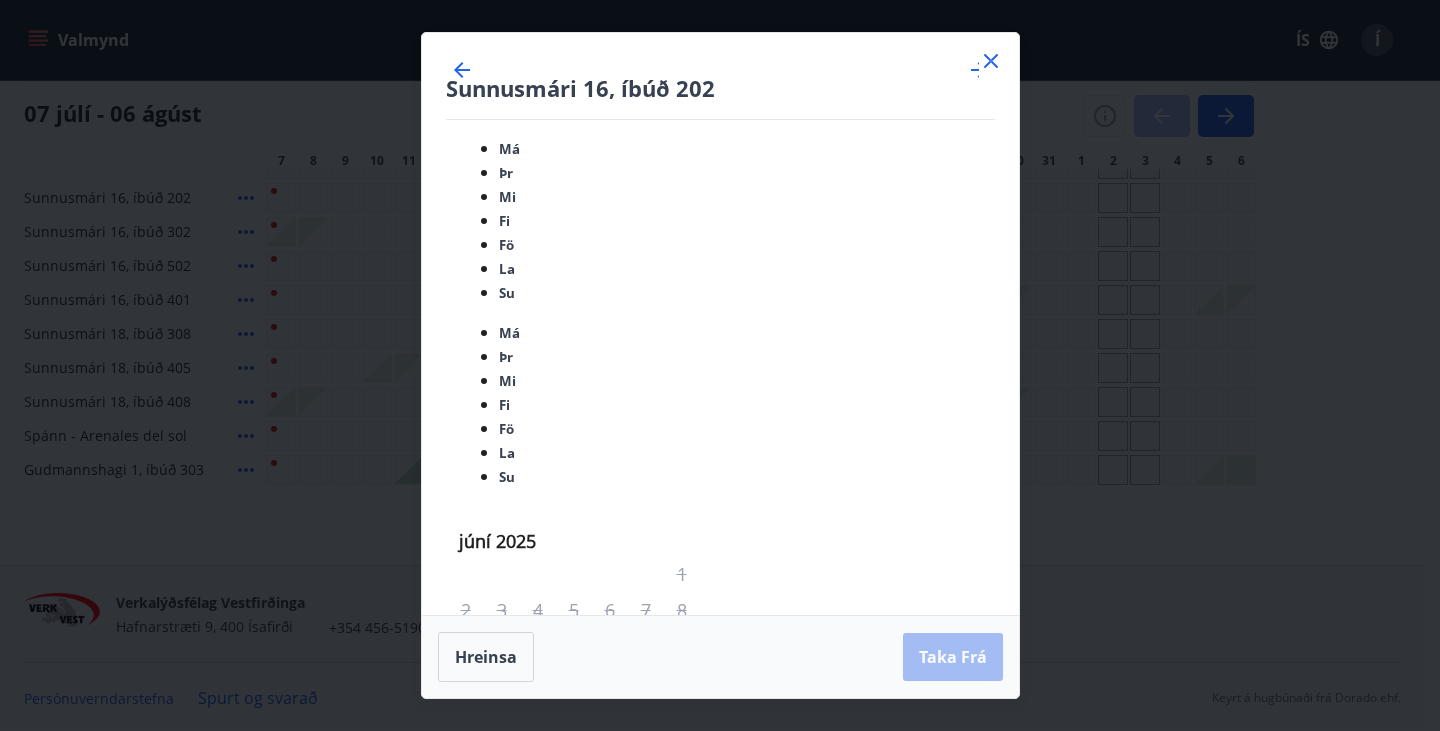click at bounding box center [991, 61] 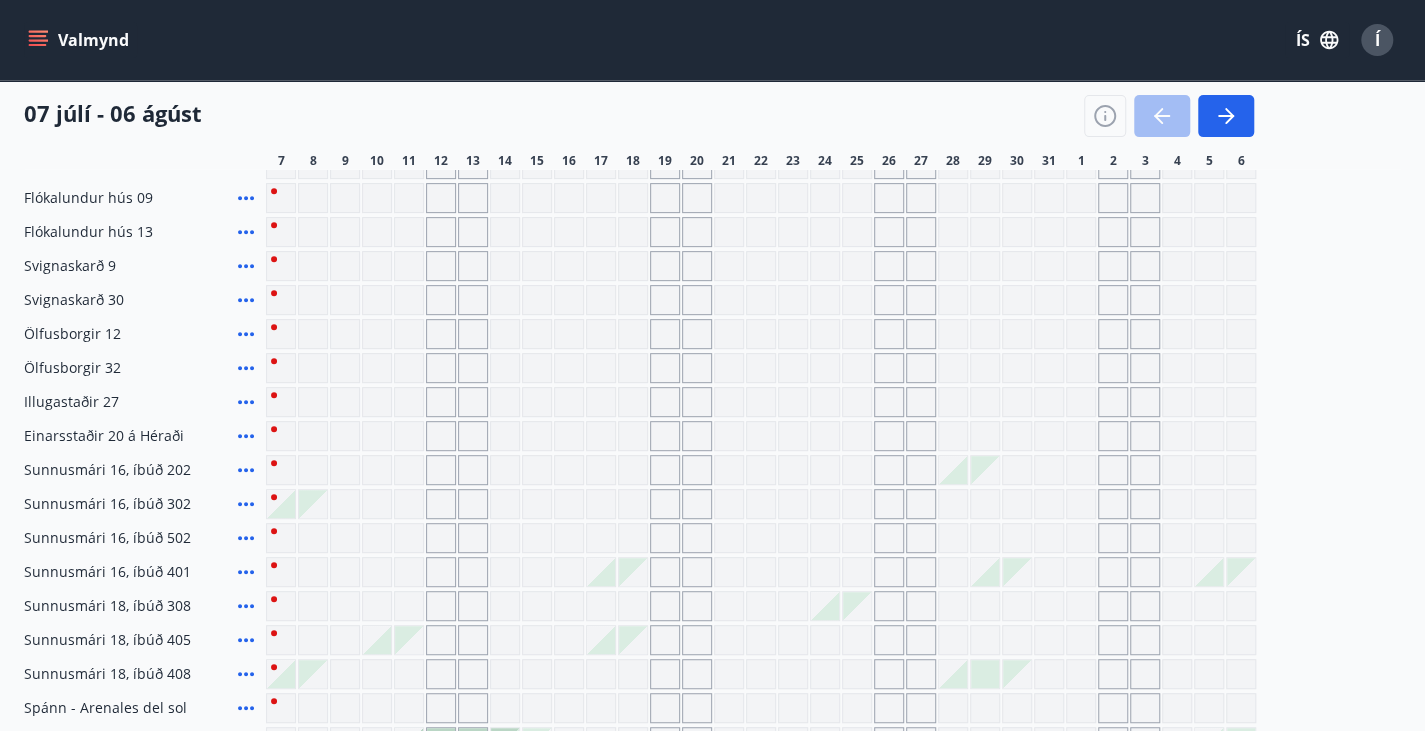 scroll, scrollTop: 0, scrollLeft: 0, axis: both 